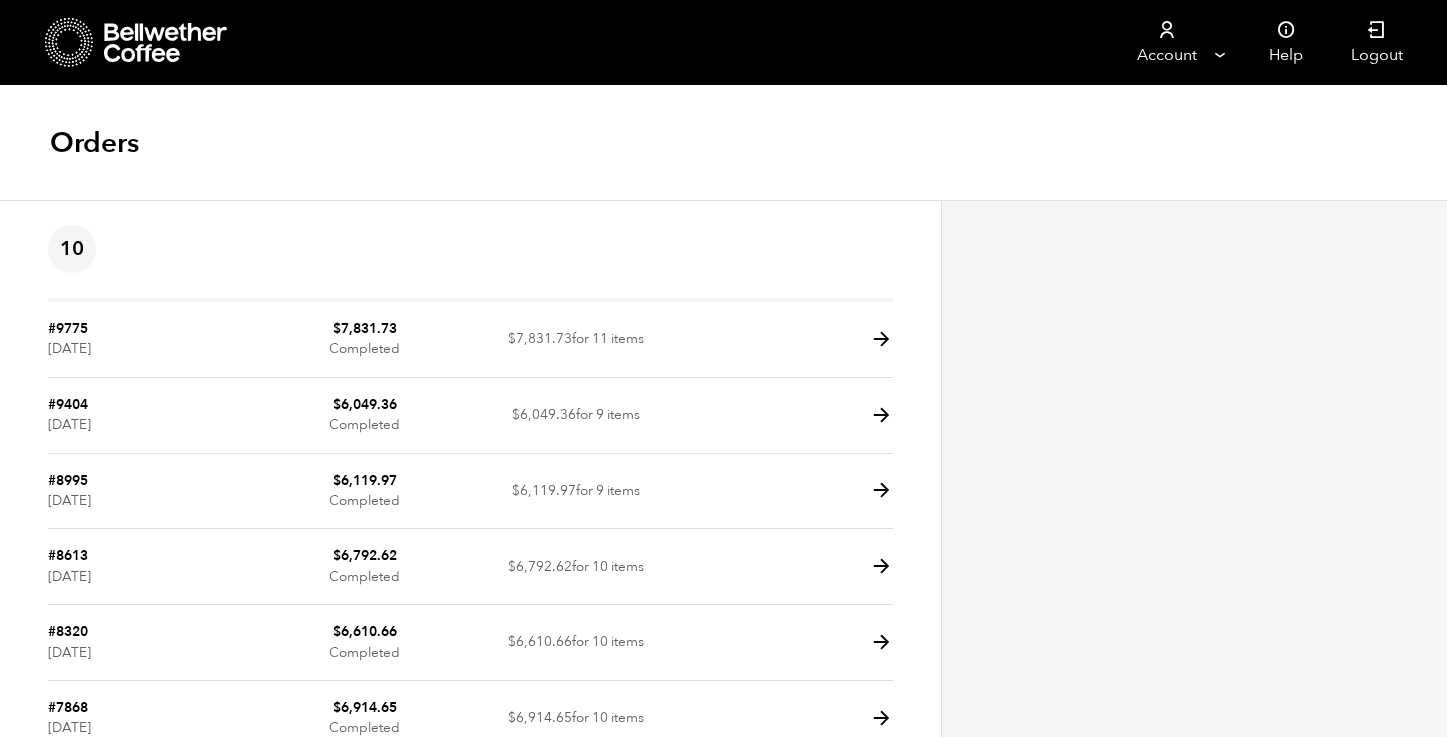 scroll, scrollTop: 0, scrollLeft: 0, axis: both 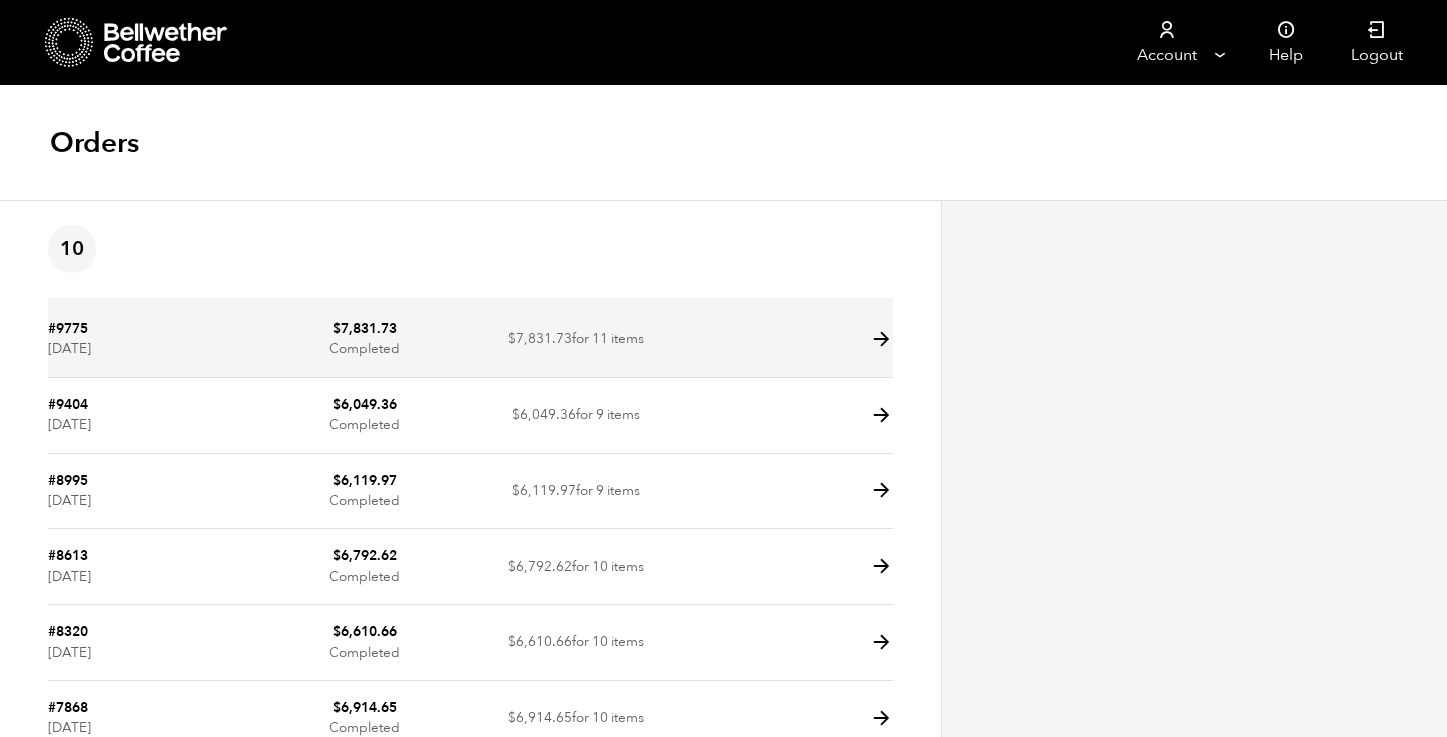 click at bounding box center [881, 339] 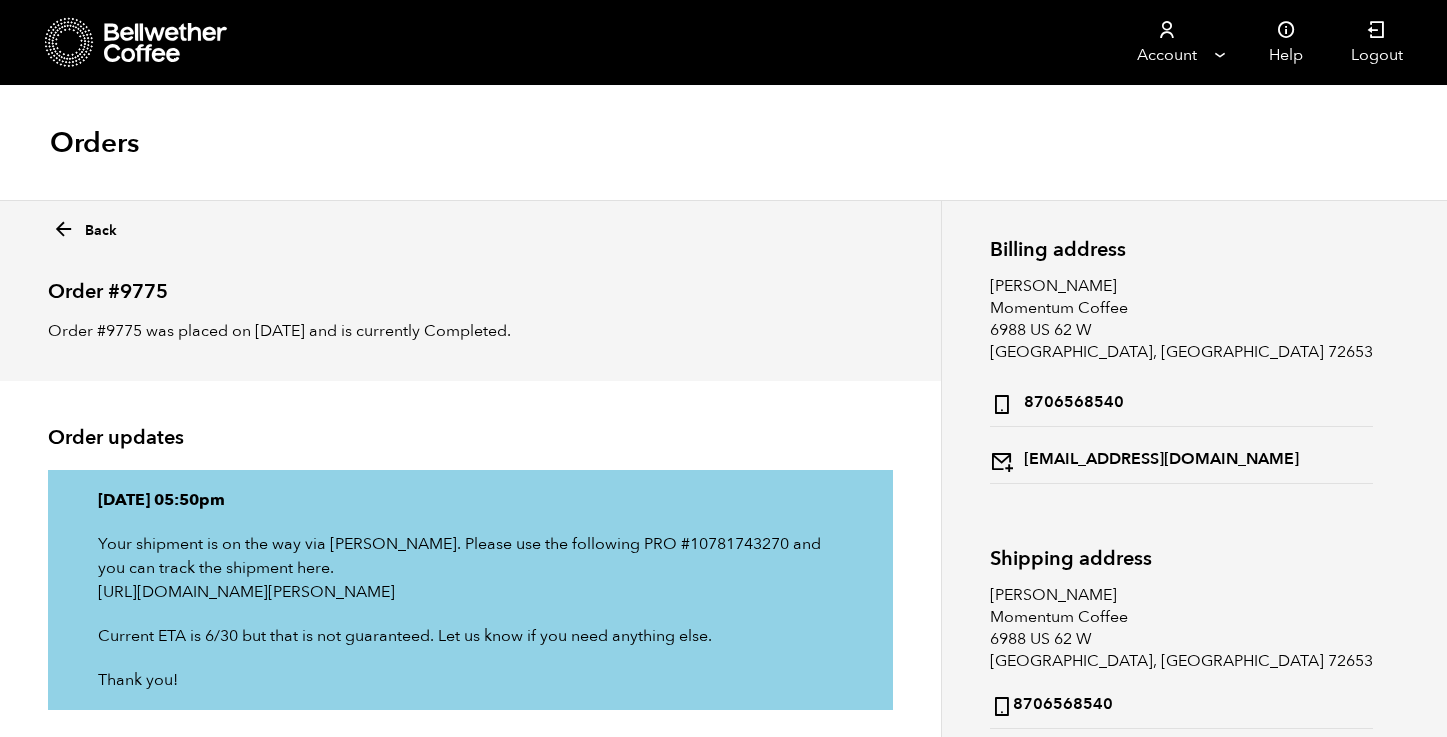 scroll, scrollTop: 0, scrollLeft: 0, axis: both 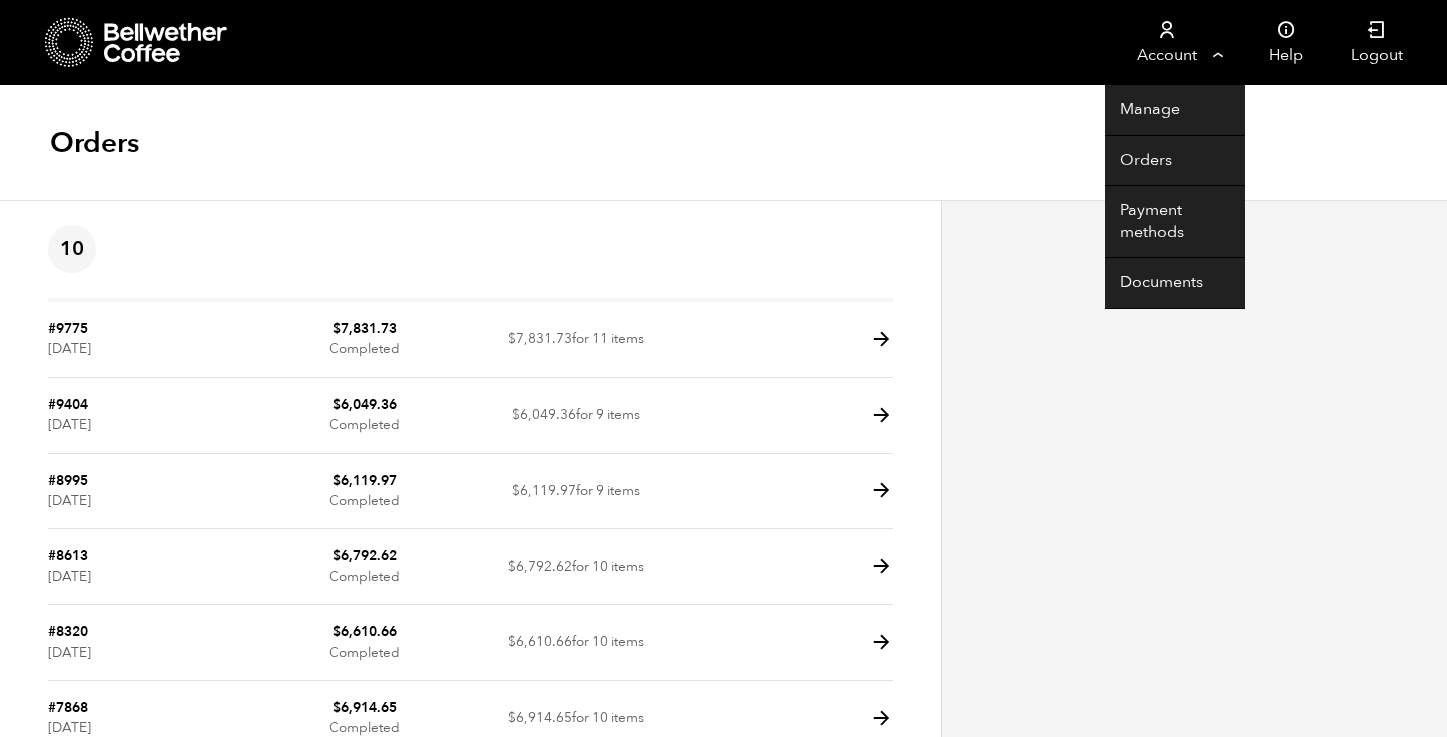 click on "Account" at bounding box center (1166, 42) 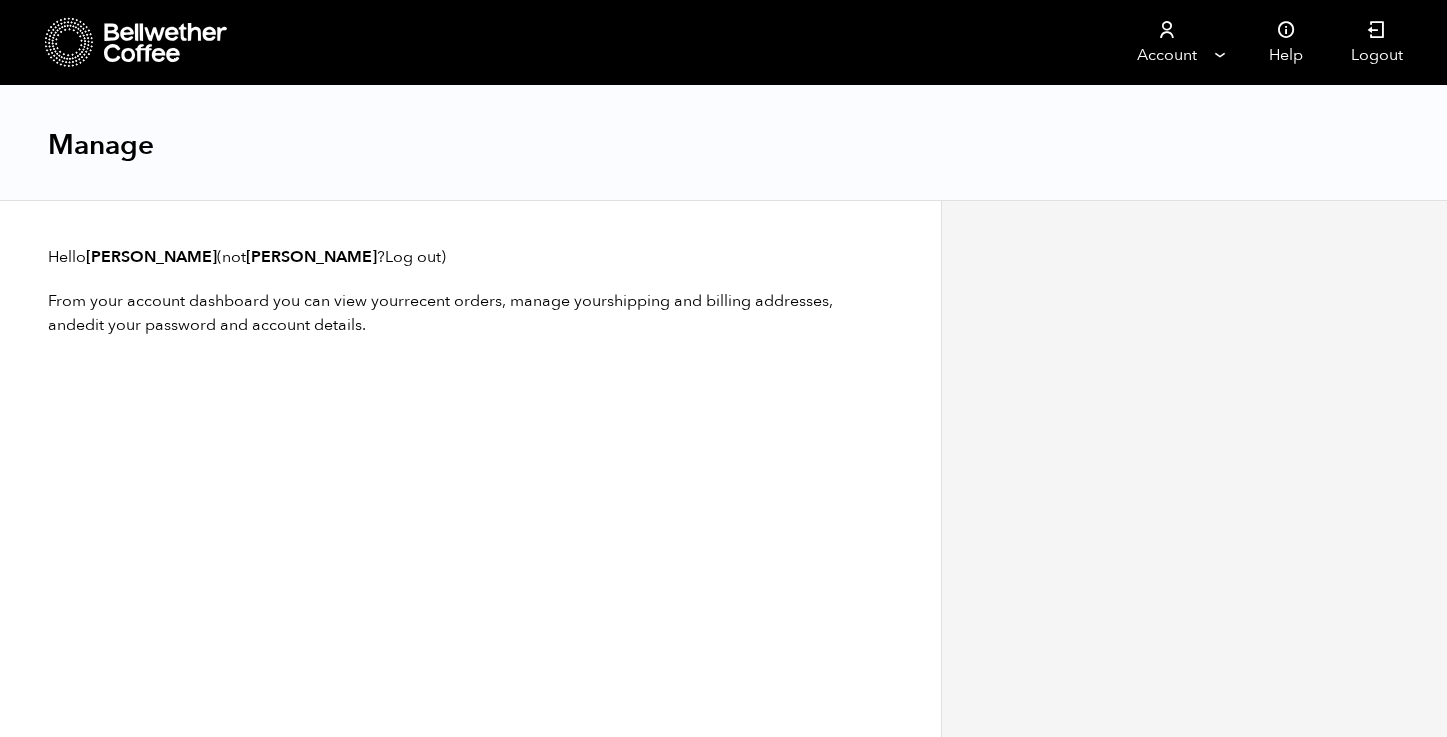 scroll, scrollTop: 0, scrollLeft: 0, axis: both 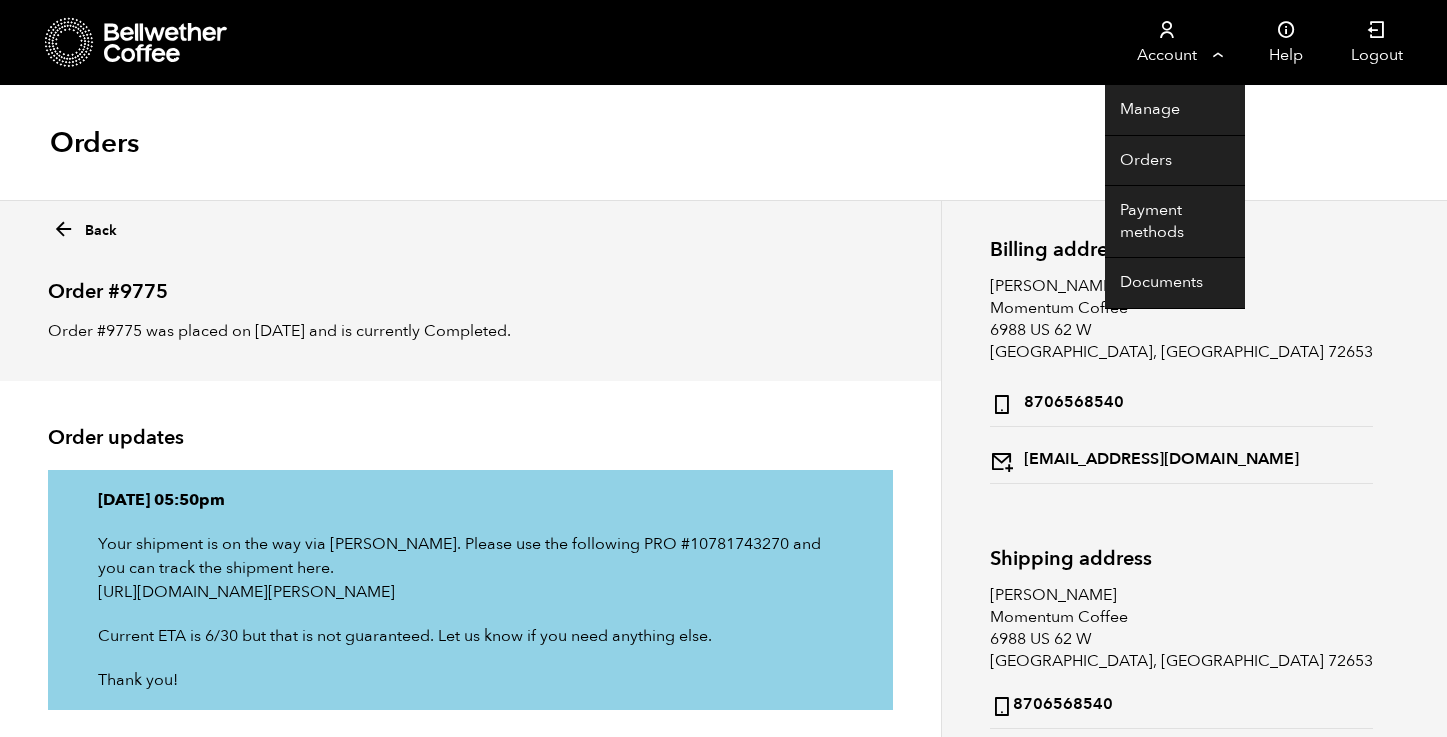 click on "Account" at bounding box center (1166, 42) 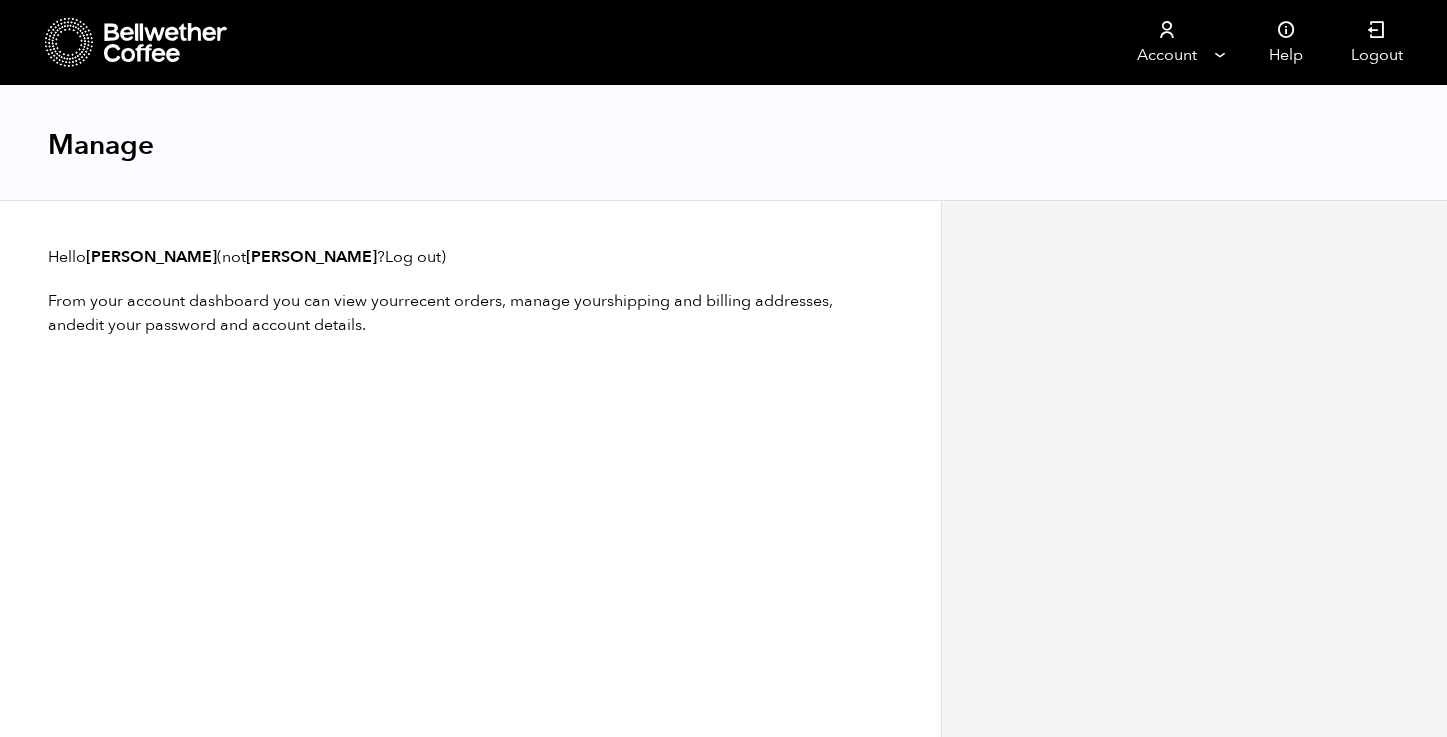 scroll, scrollTop: 0, scrollLeft: 0, axis: both 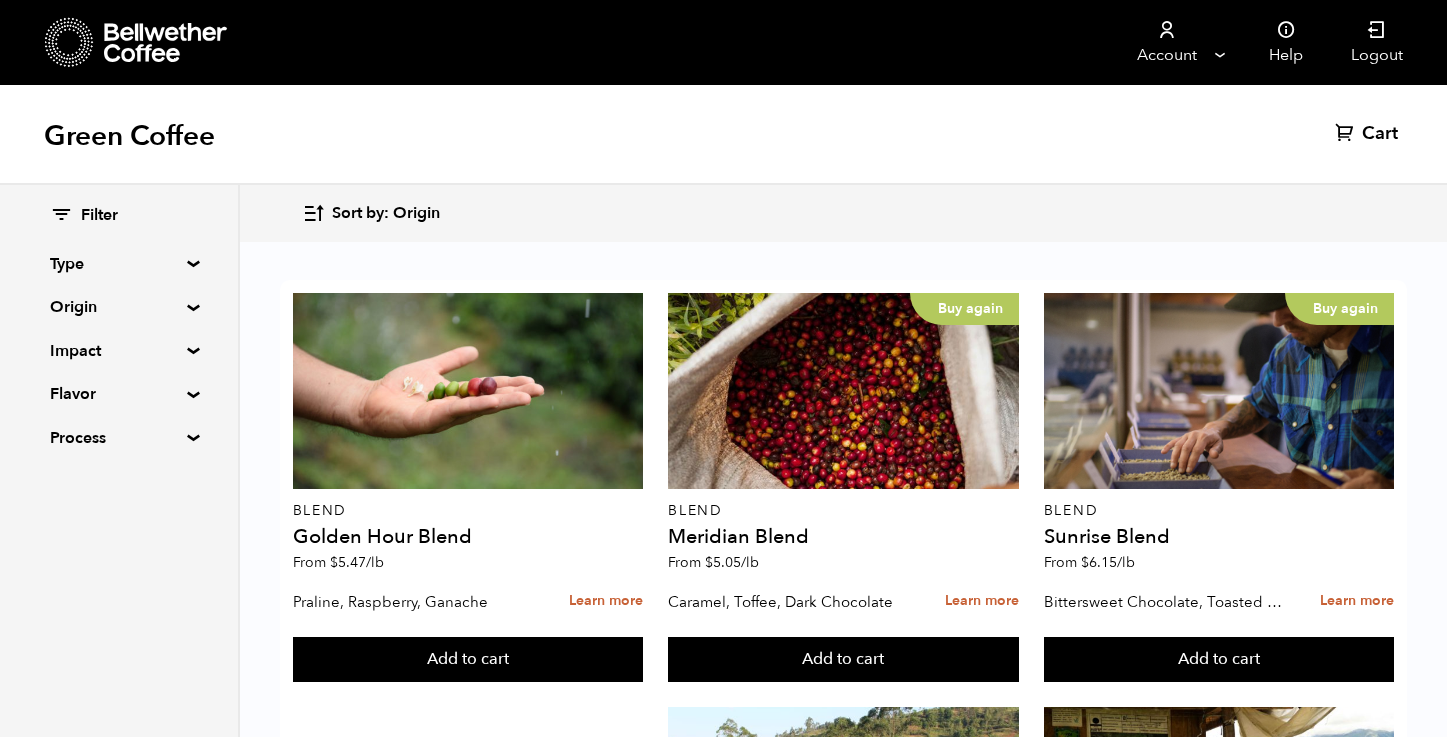 click on "Type" at bounding box center [119, 264] 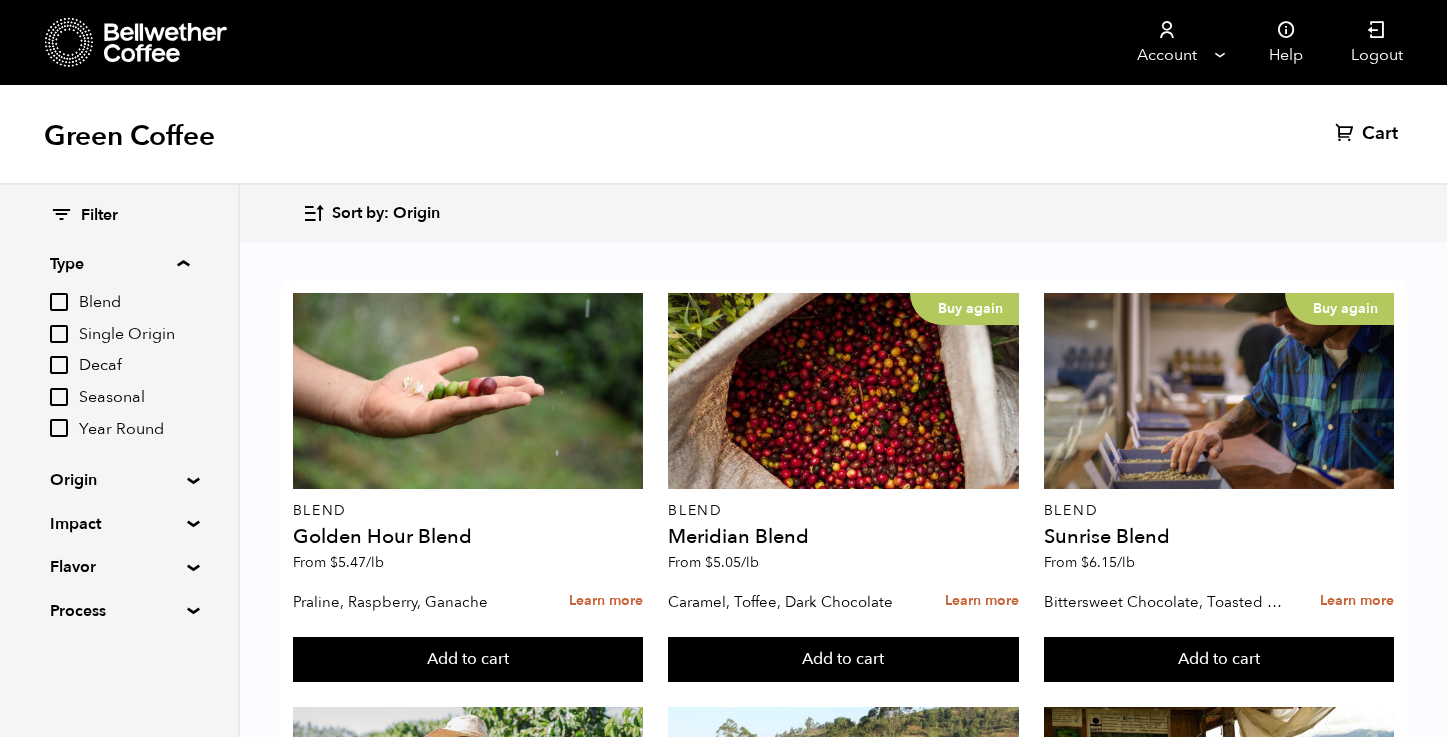 click on "Type" at bounding box center [119, 264] 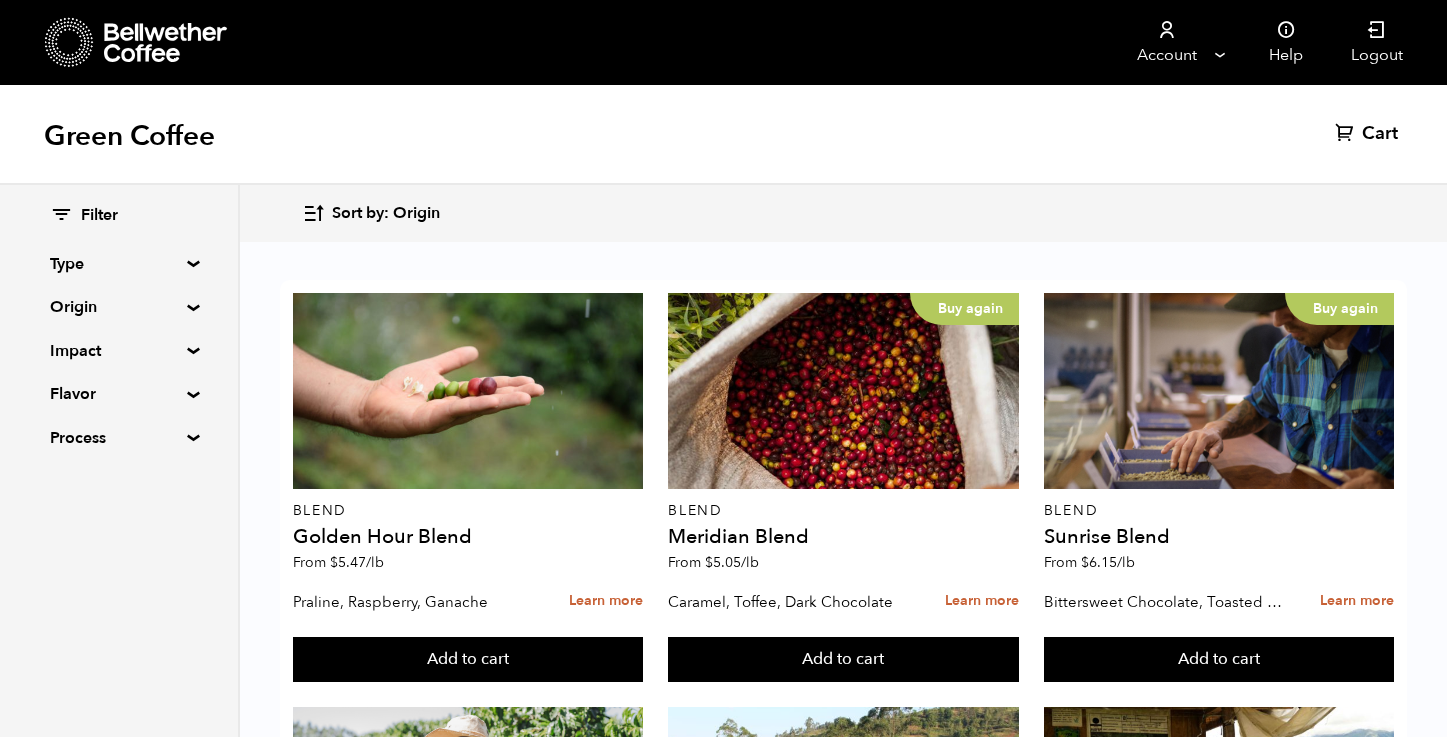 click on "Origin" at bounding box center (119, 307) 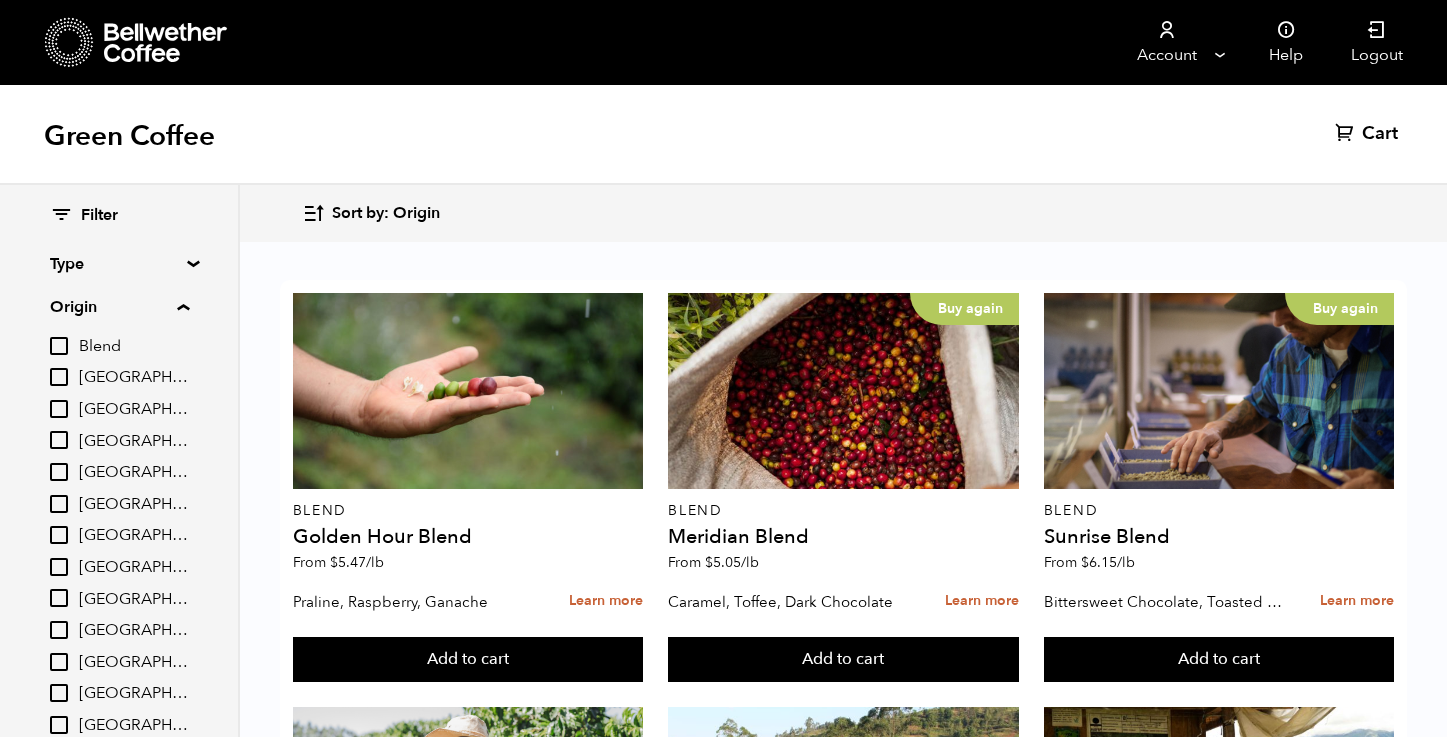 click on "Origin" at bounding box center [119, 307] 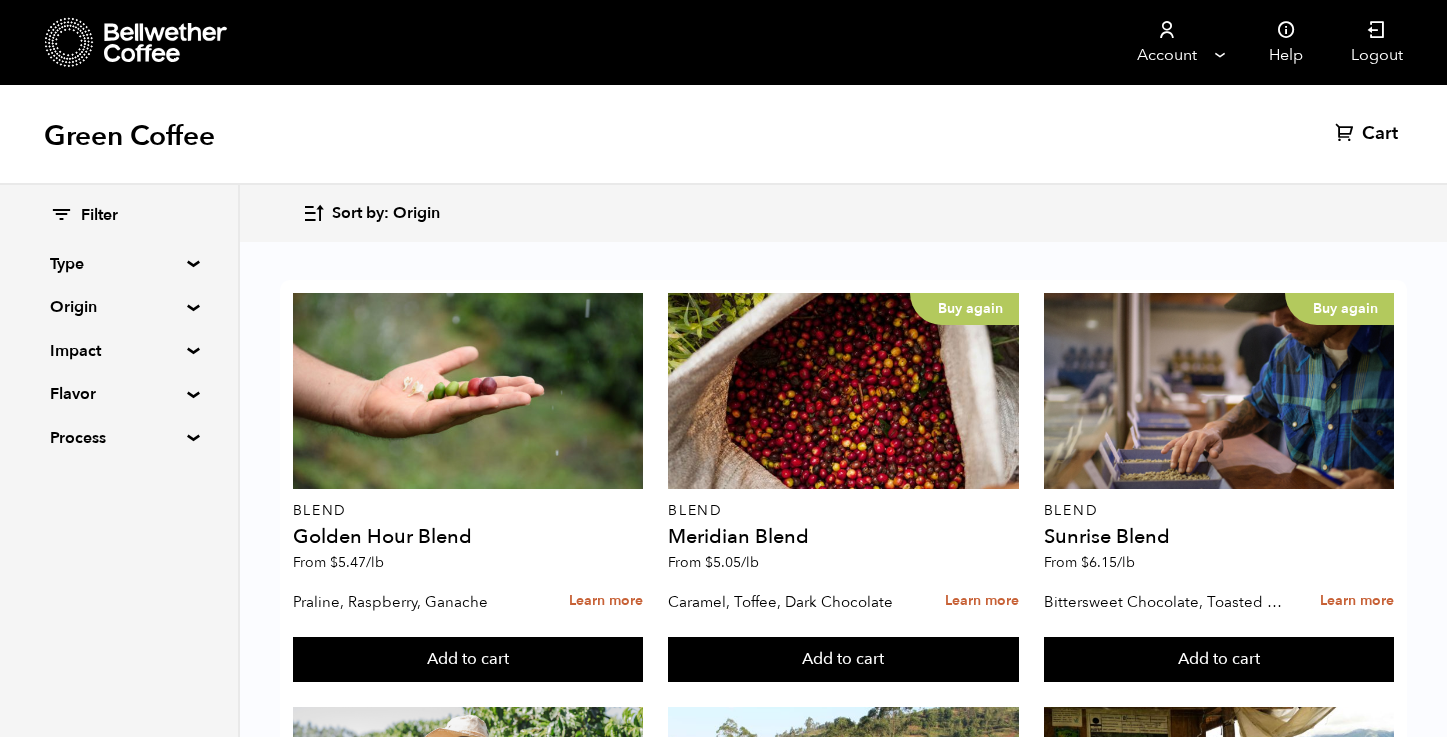 click on "Impact" at bounding box center (119, 351) 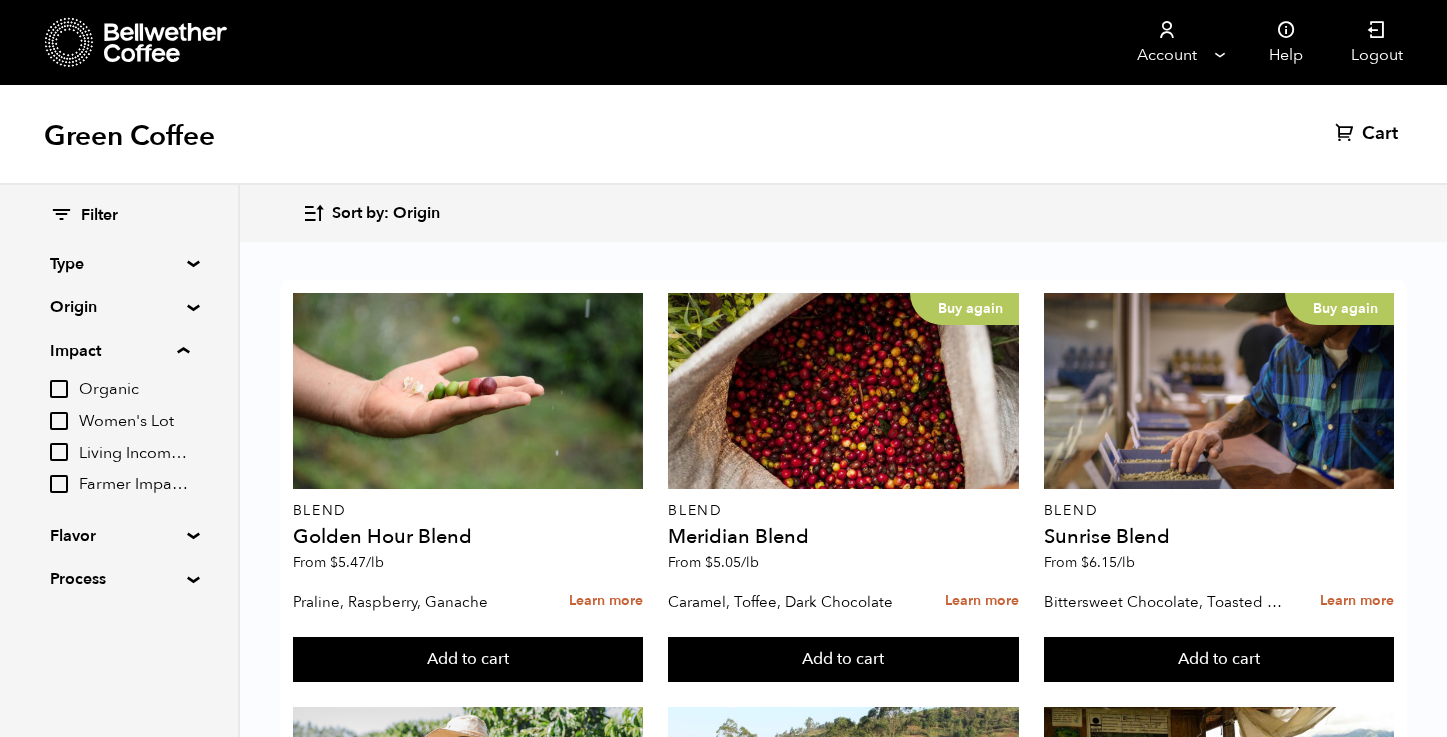 click on "Impact" at bounding box center [119, 351] 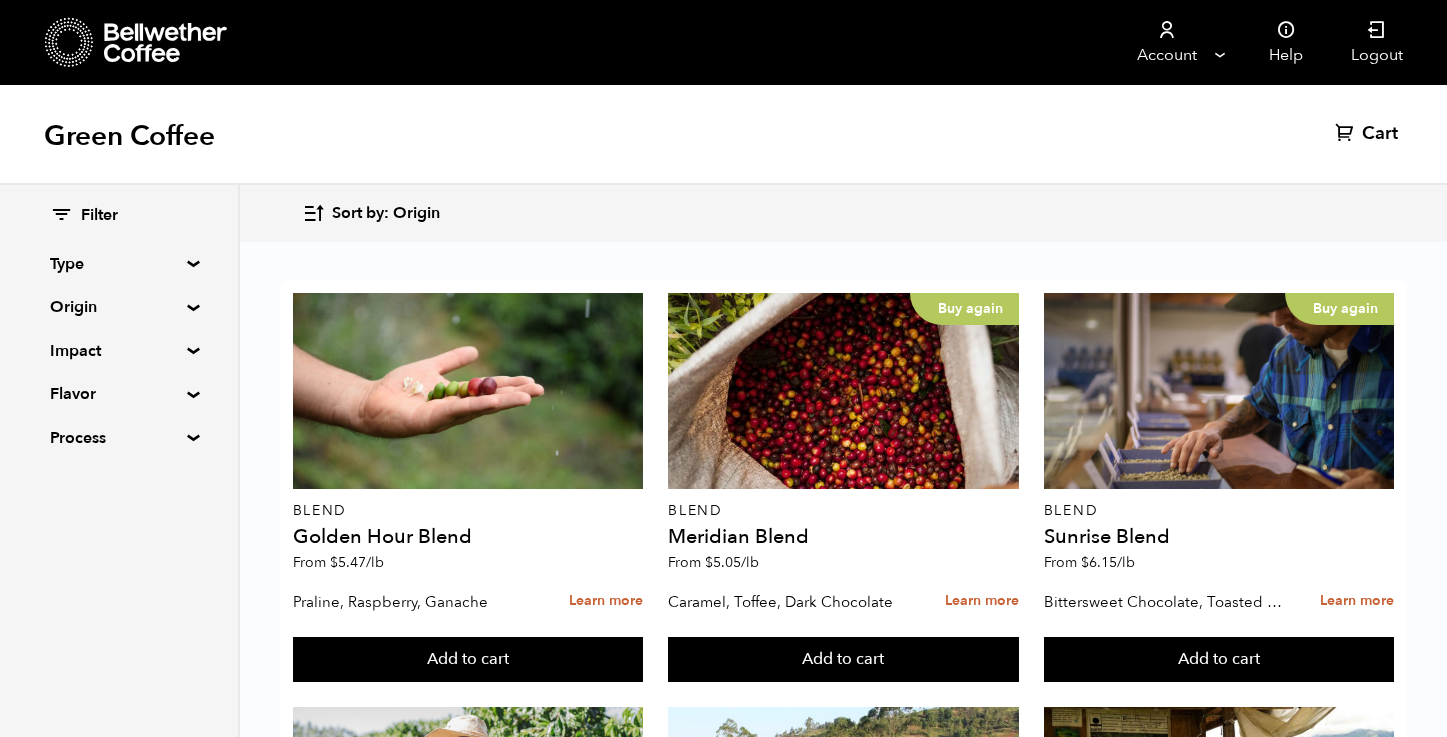 click on "Process" at bounding box center [119, 438] 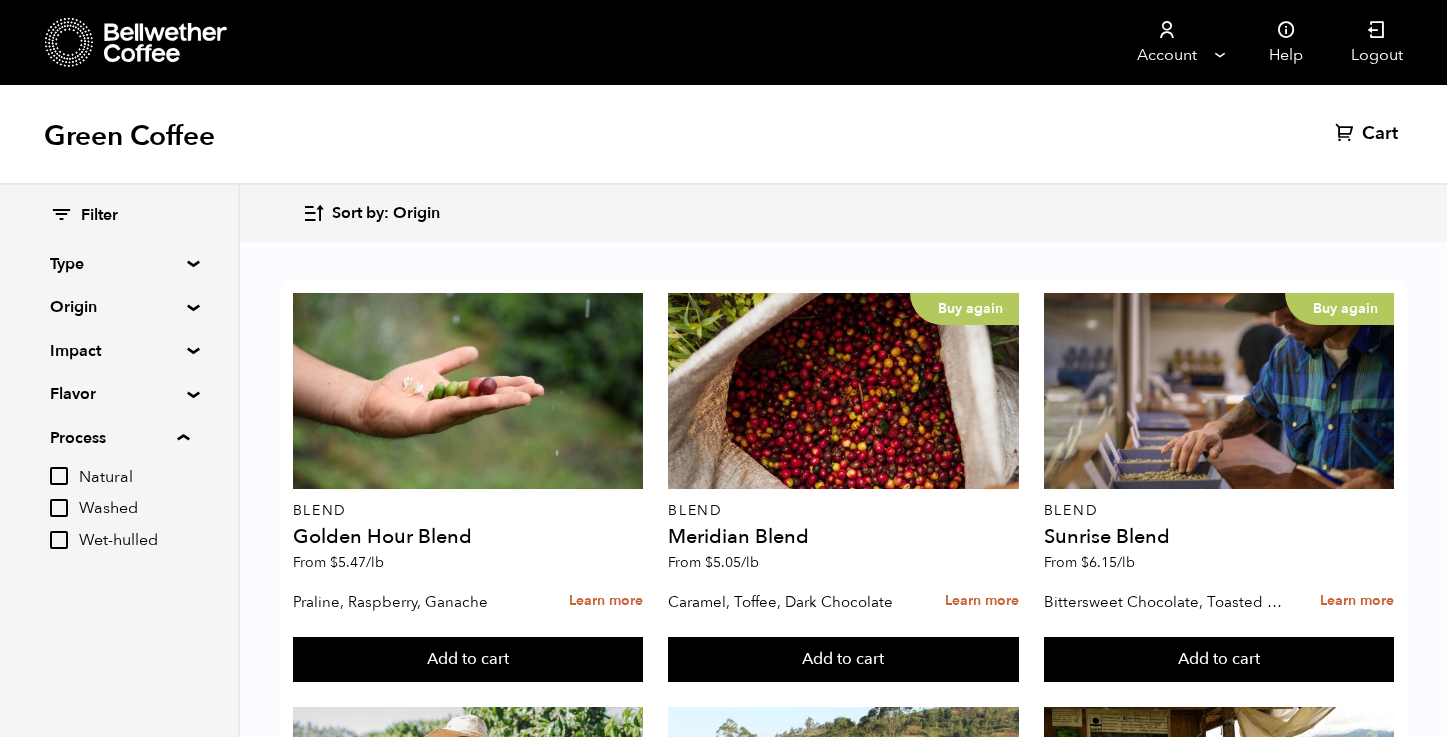 click on "Washed" at bounding box center [59, 508] 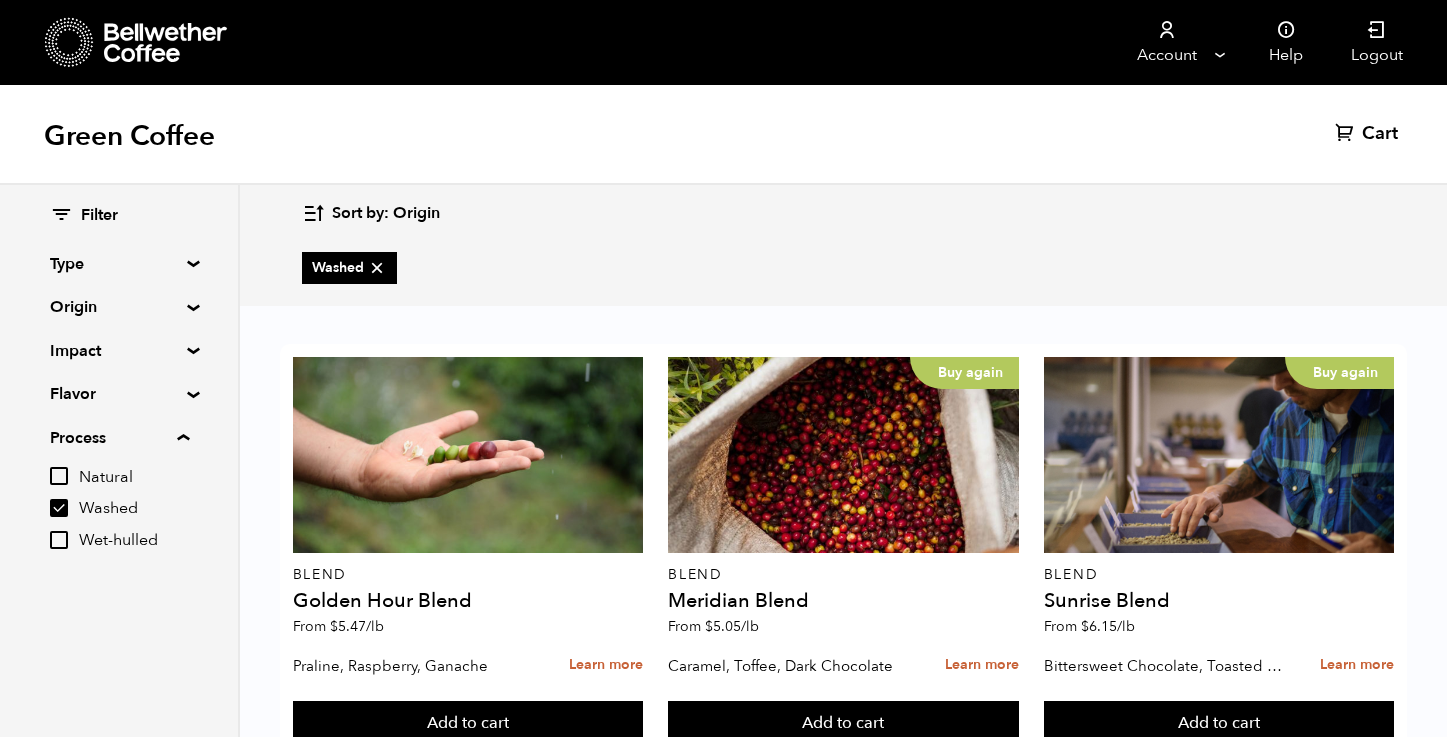 scroll, scrollTop: 1747, scrollLeft: 0, axis: vertical 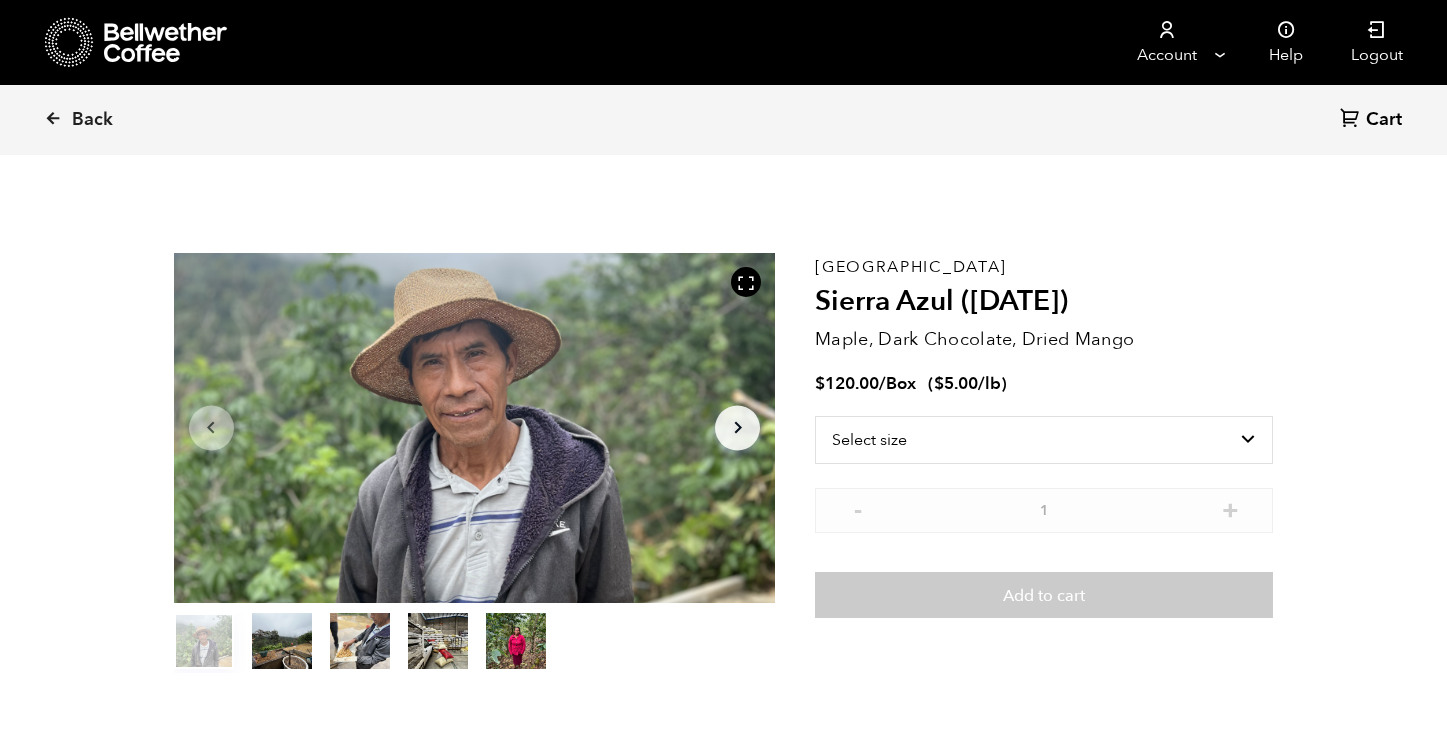 drag, startPoint x: 1135, startPoint y: 342, endPoint x: 1167, endPoint y: 333, distance: 33.24154 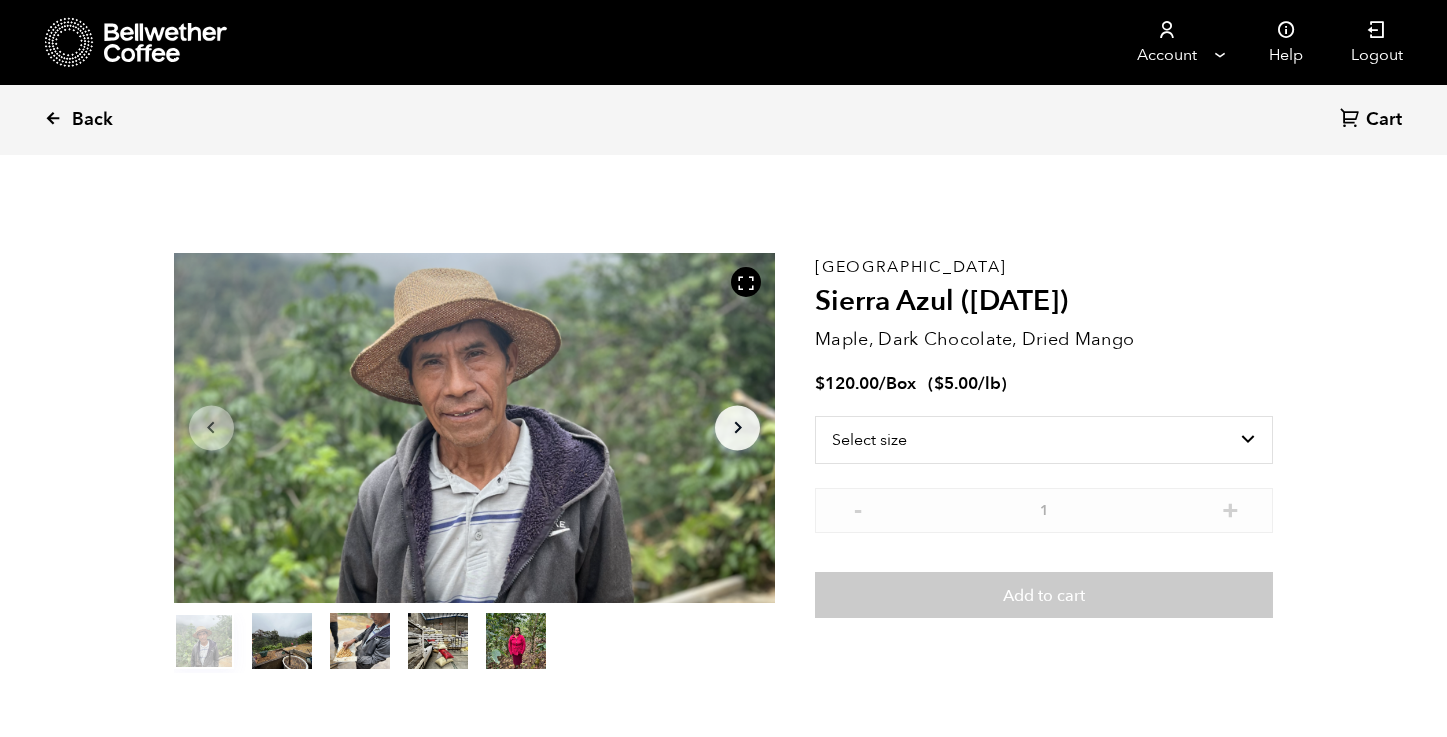 click on "Back" at bounding box center [92, 120] 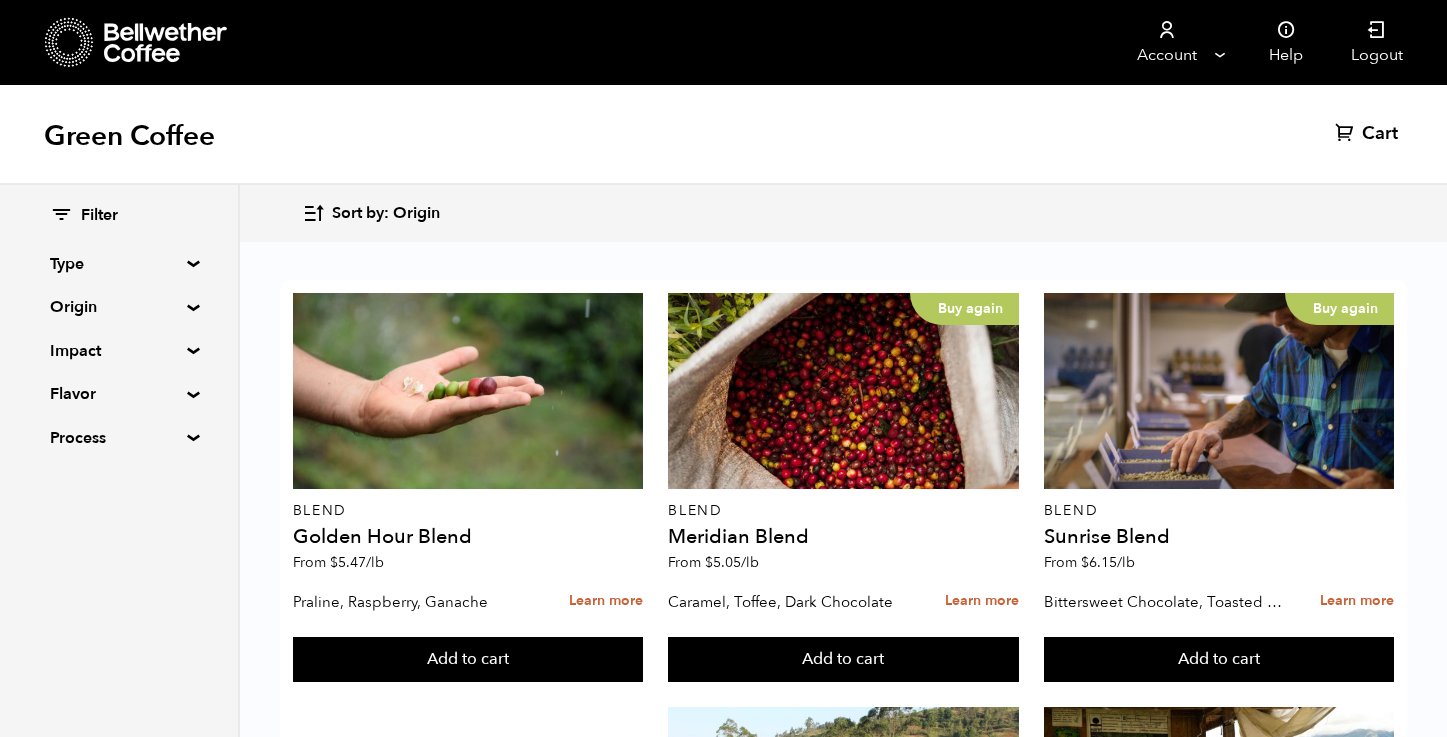scroll, scrollTop: 0, scrollLeft: 0, axis: both 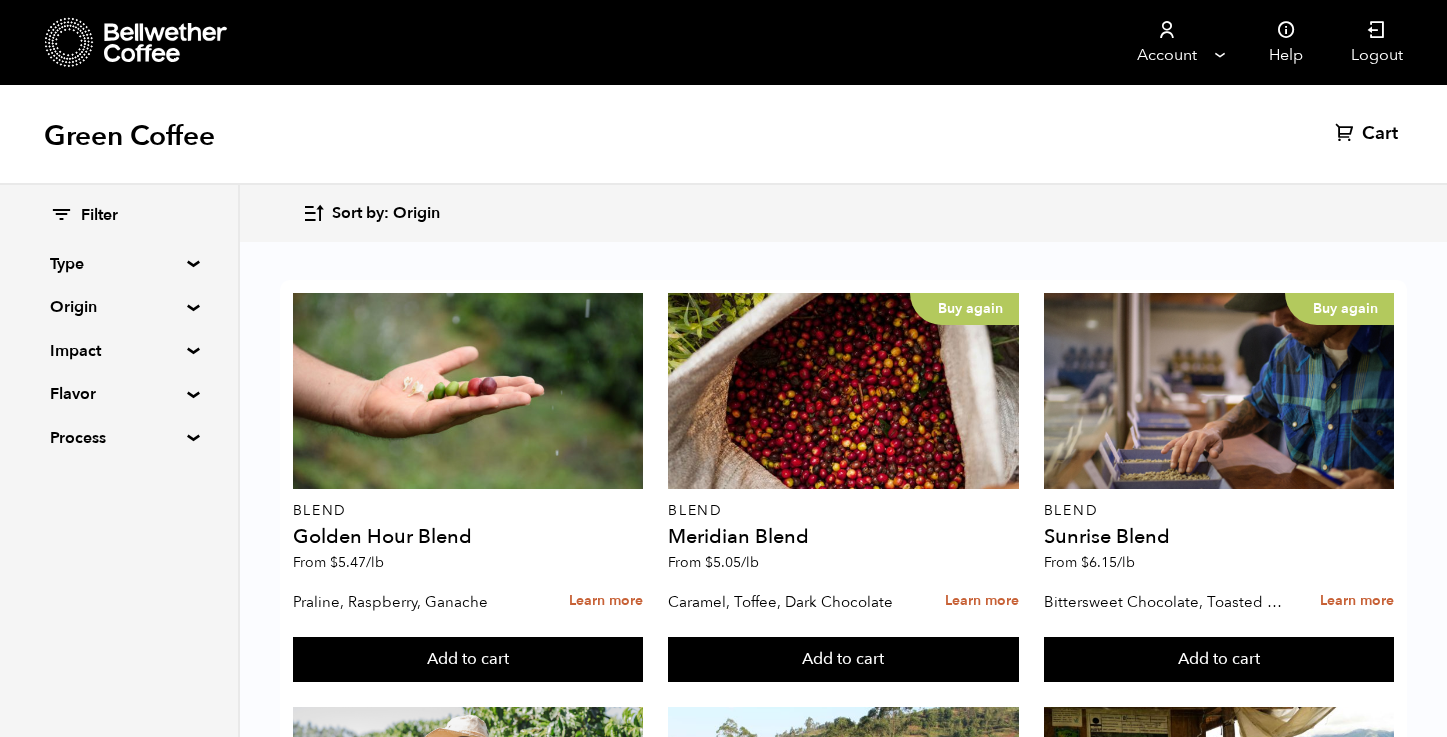 click on "Process" at bounding box center [119, 438] 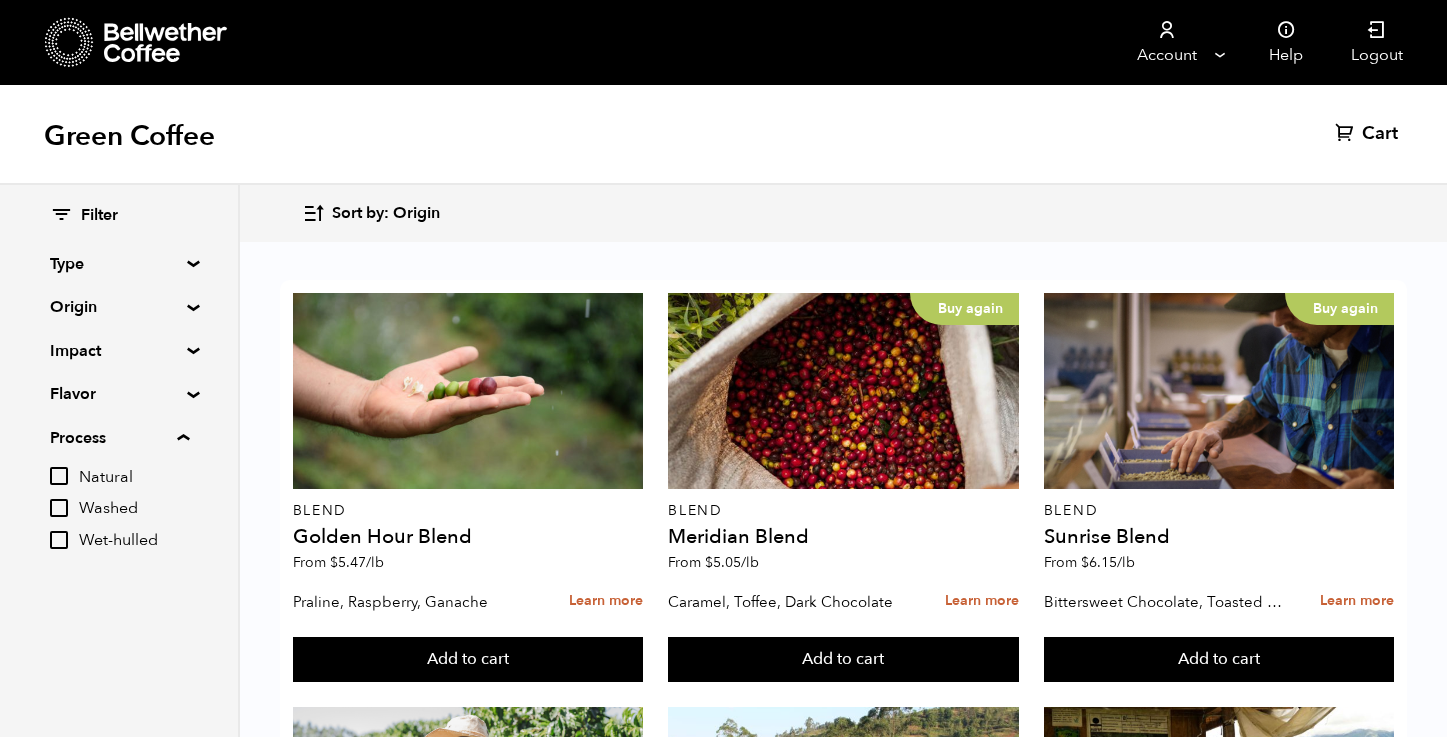 click on "Process" at bounding box center (119, 438) 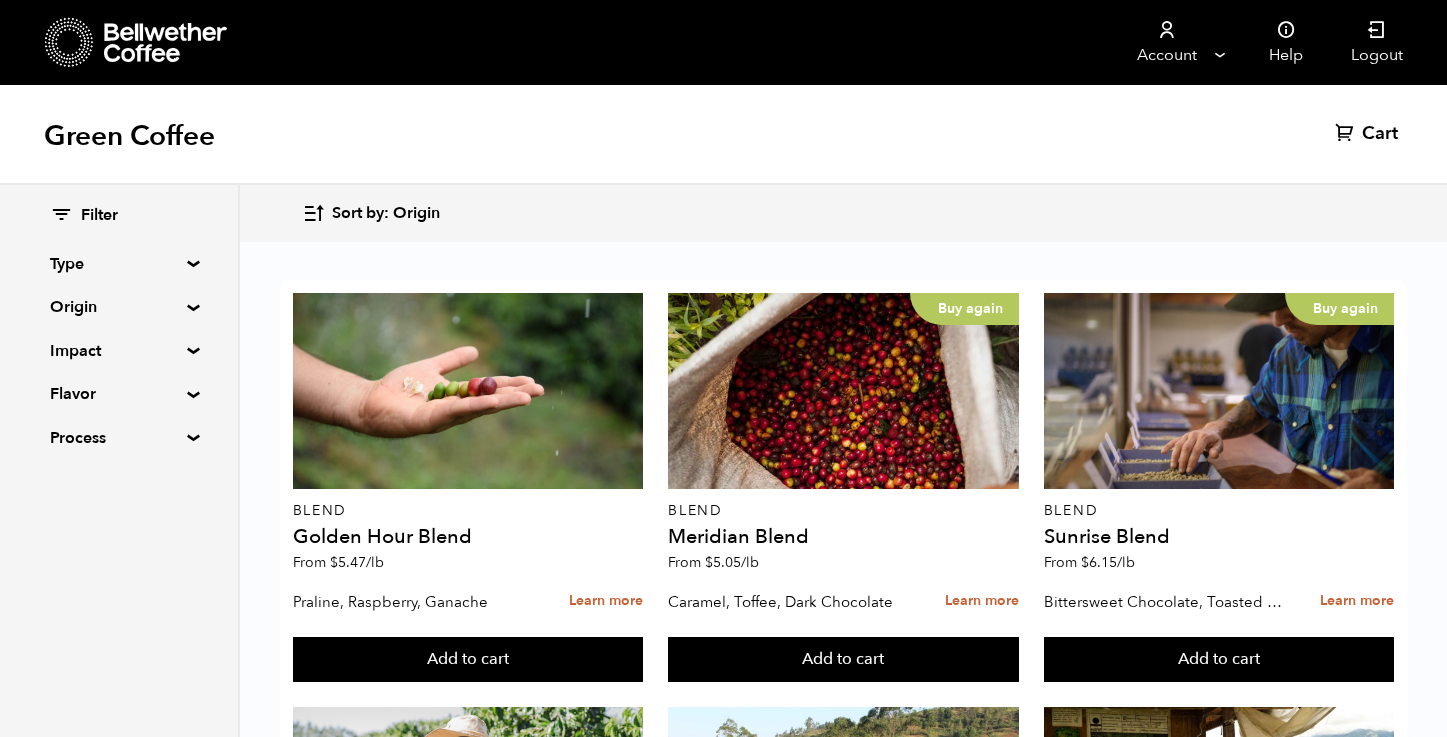 click on "Origin" at bounding box center [119, 307] 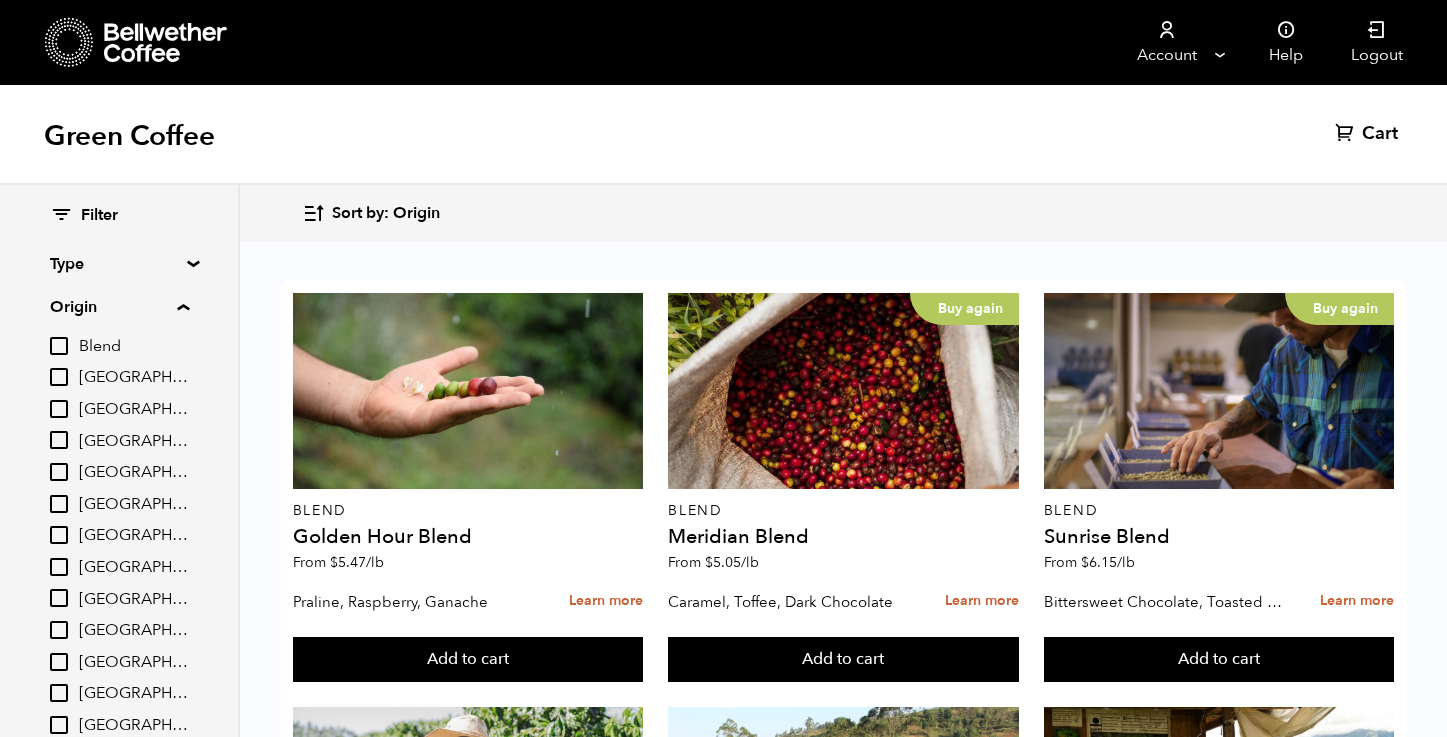 click on "[GEOGRAPHIC_DATA]" at bounding box center (59, 598) 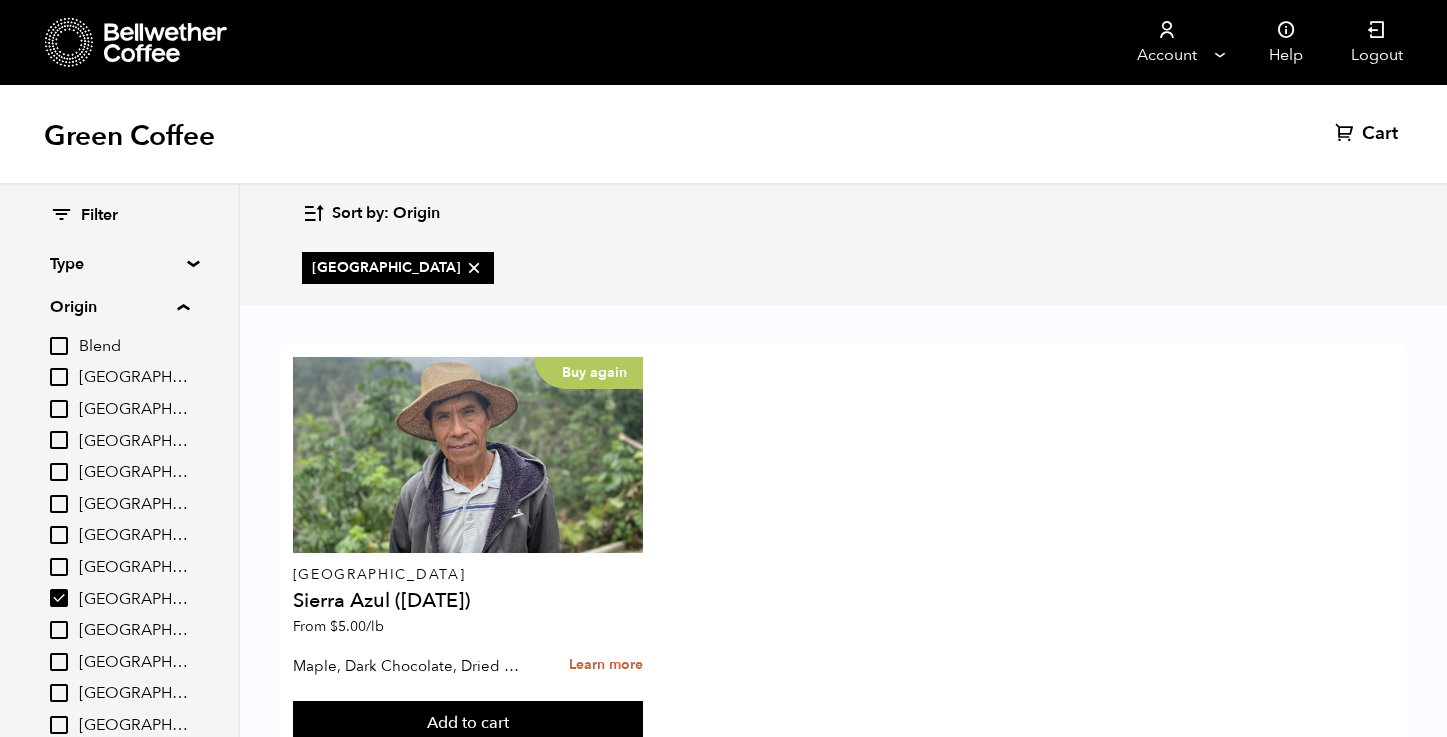 scroll, scrollTop: 71, scrollLeft: 0, axis: vertical 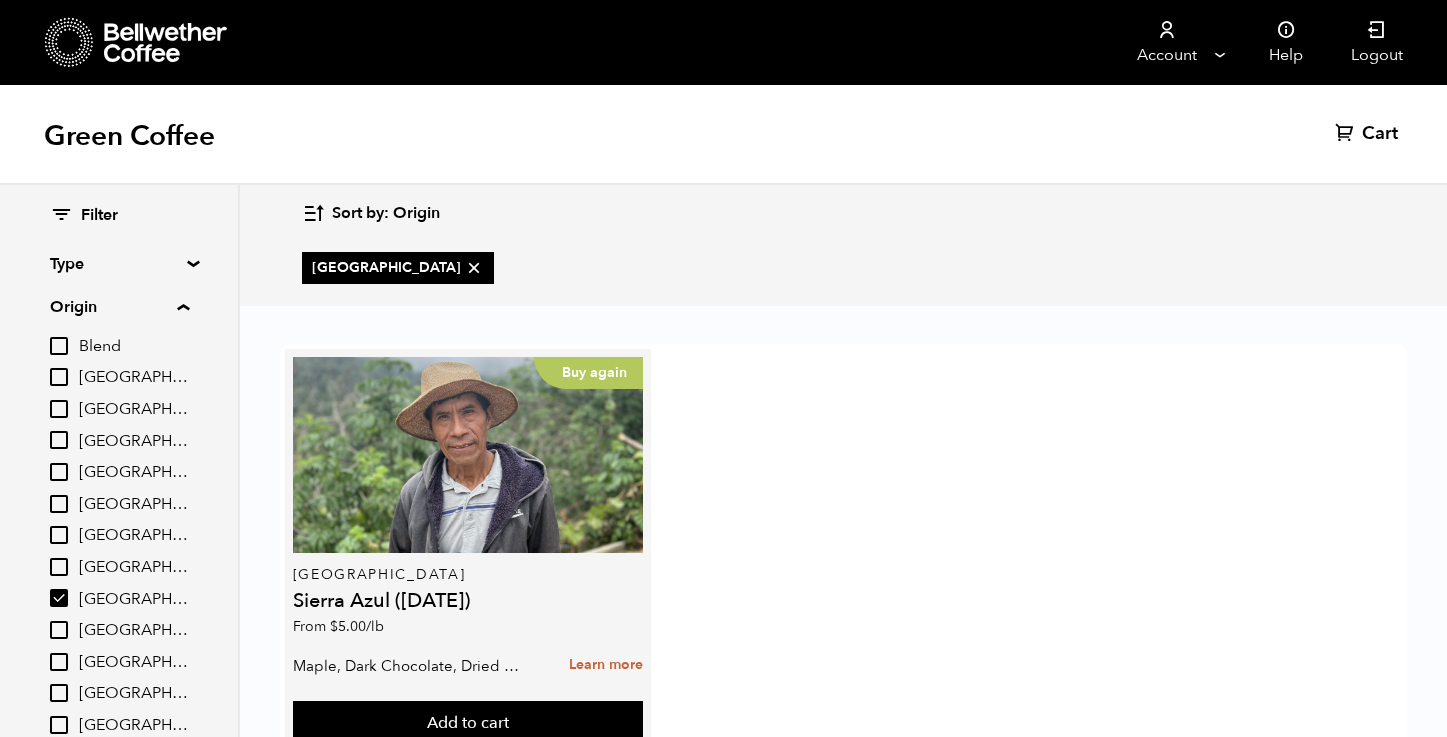 click on "Buy again     Mexico   Sierra Azul ([DATE])
From
$ 5.00 /lb" at bounding box center [468, 501] 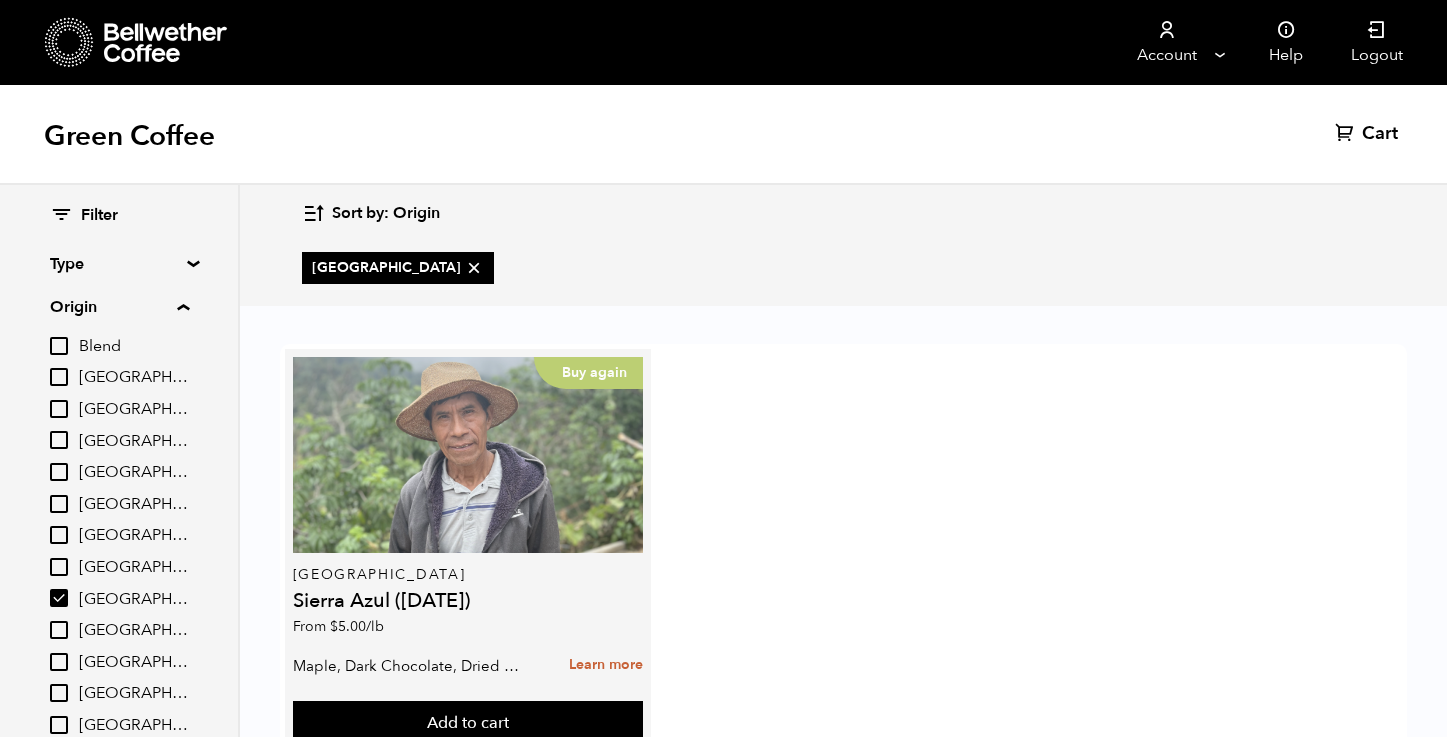scroll, scrollTop: 59, scrollLeft: 0, axis: vertical 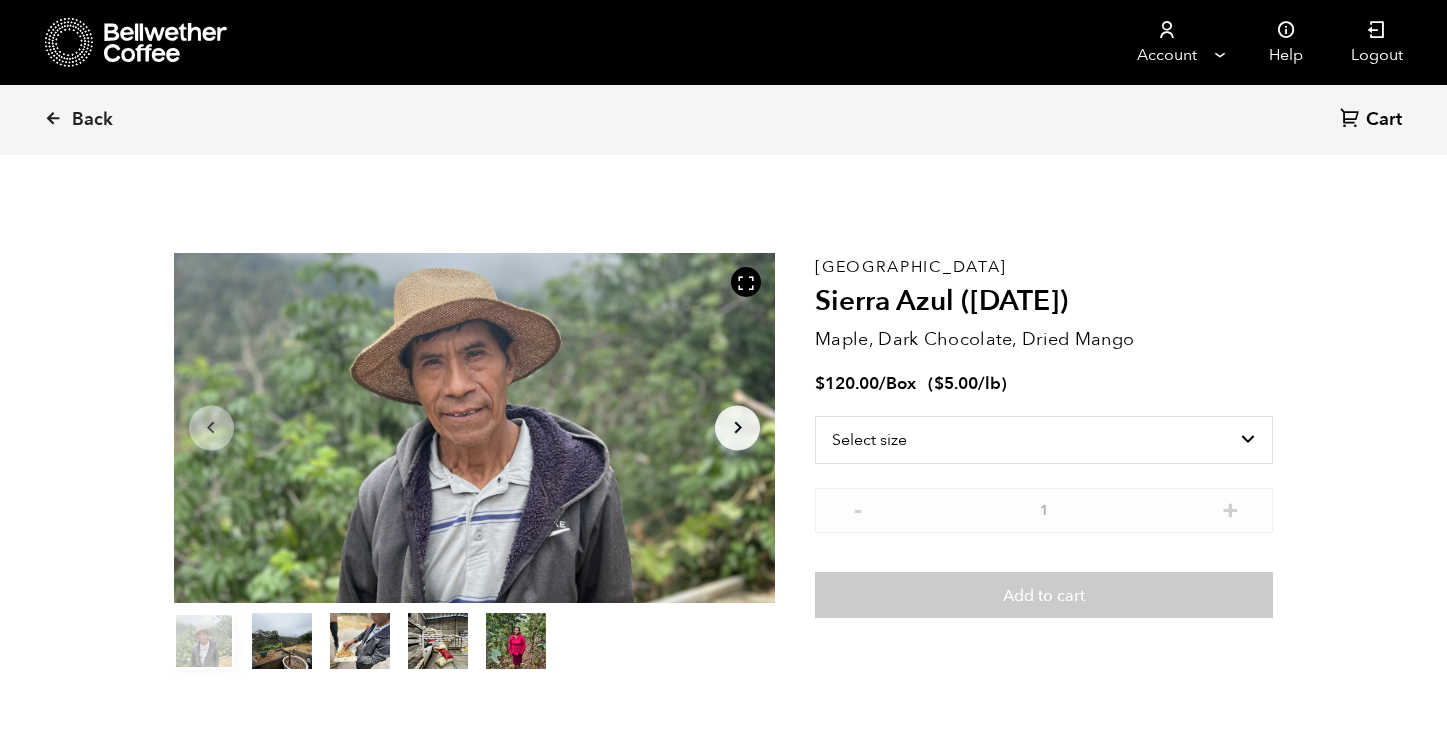 click on "item 4" at bounding box center [516, 645] 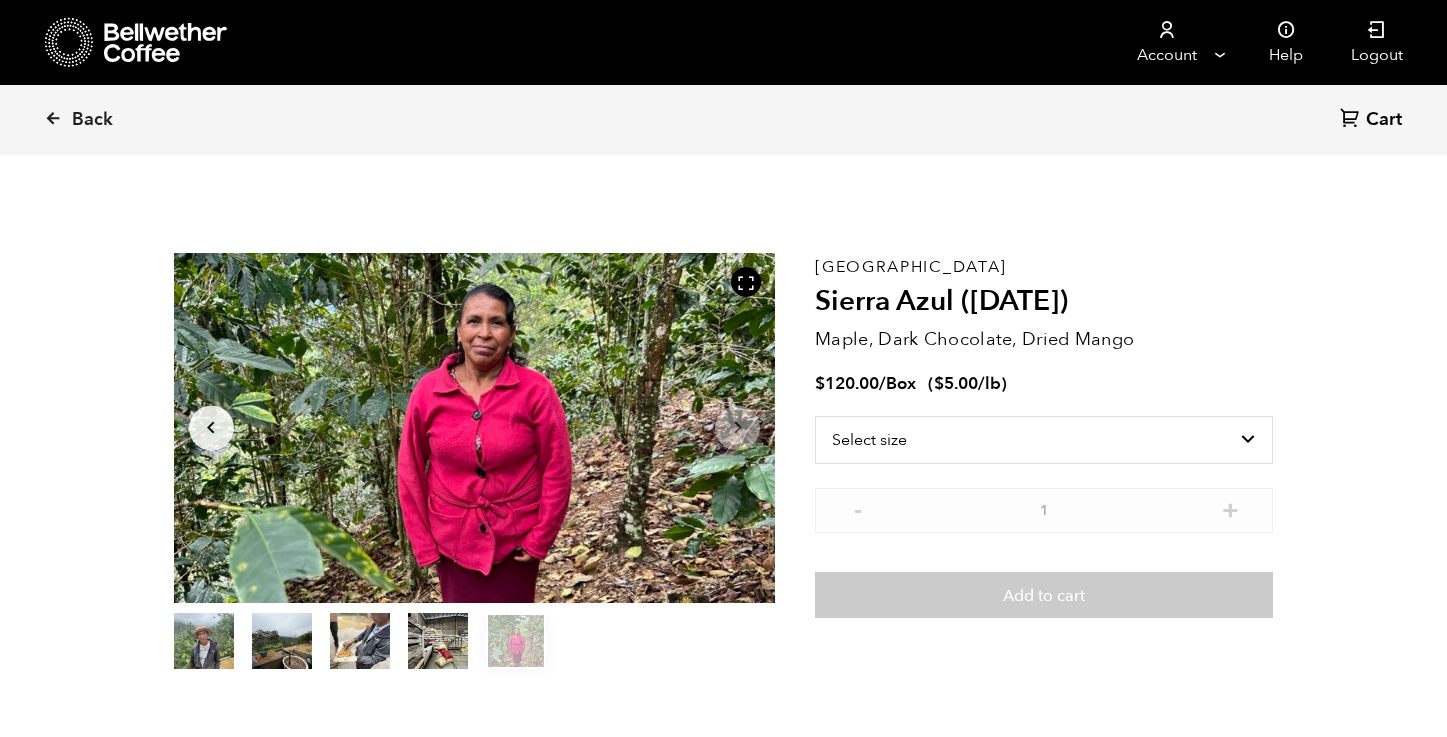 click on "item 3" at bounding box center (438, 645) 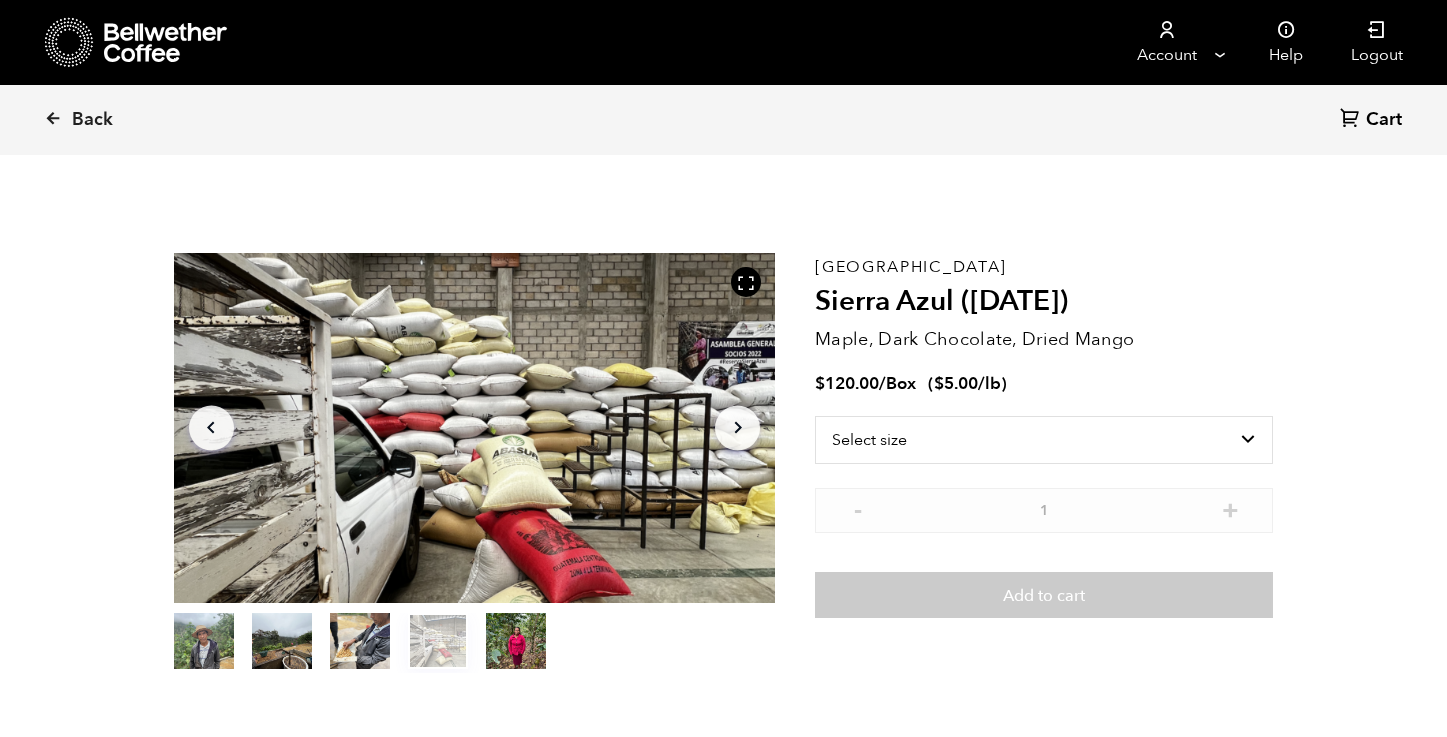 click on "item 2" at bounding box center (360, 645) 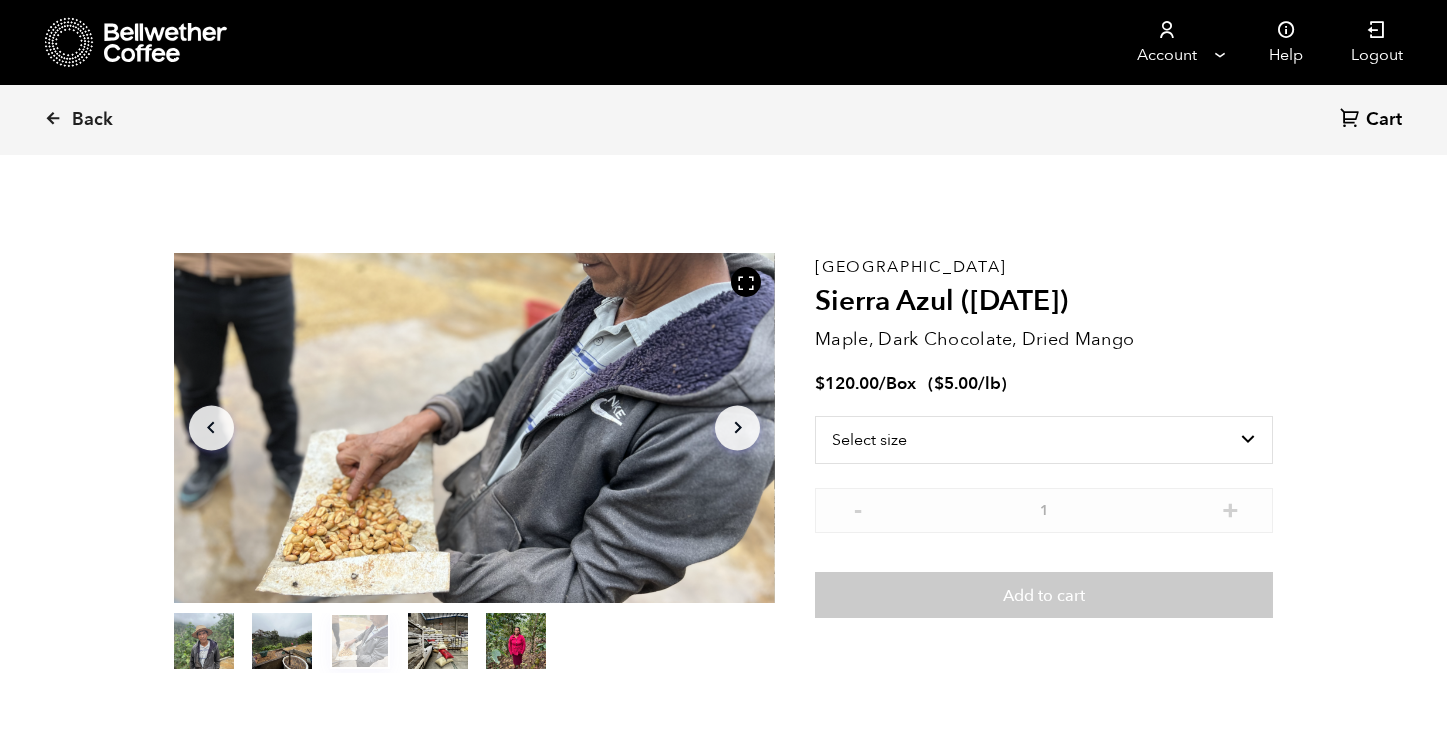 click on "item 1" at bounding box center (282, 645) 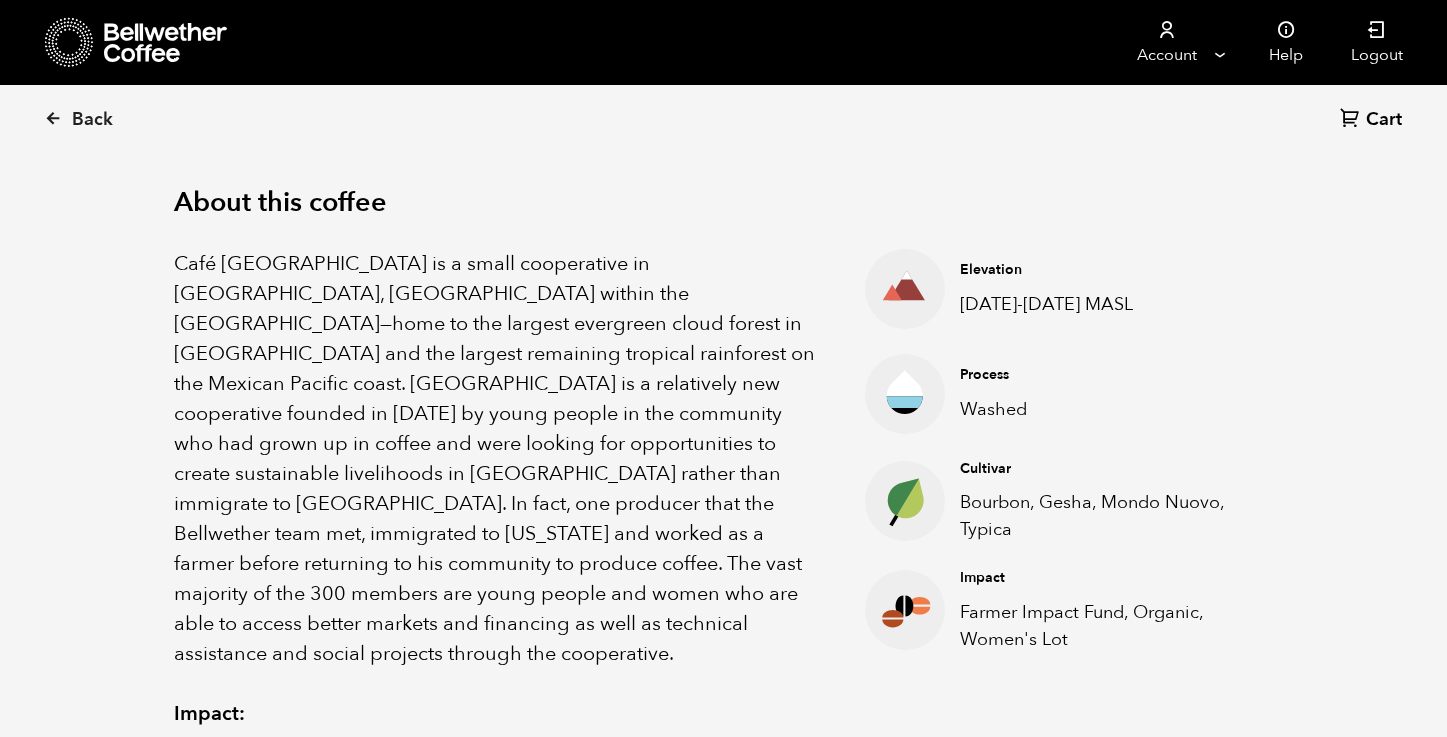 scroll, scrollTop: 628, scrollLeft: 0, axis: vertical 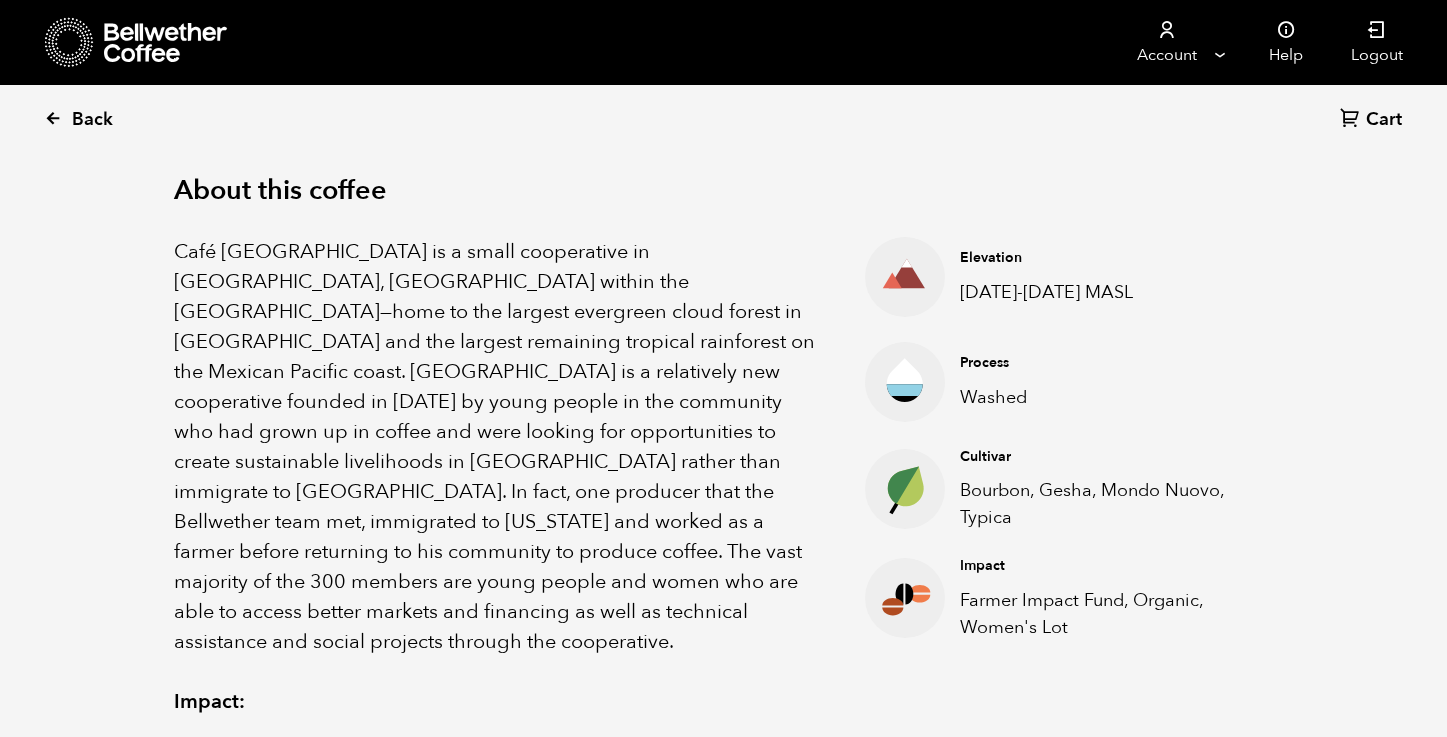 click at bounding box center (53, 118) 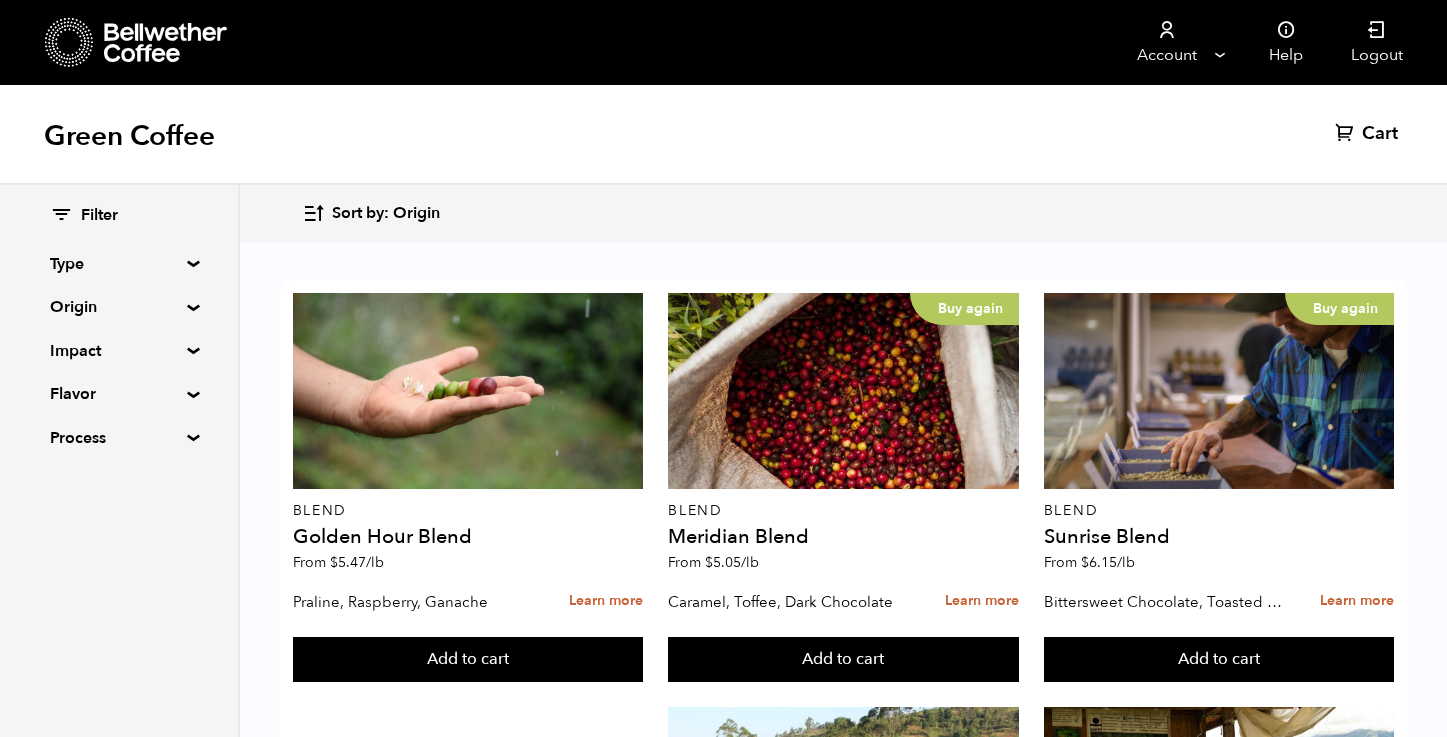 scroll, scrollTop: 1316, scrollLeft: 0, axis: vertical 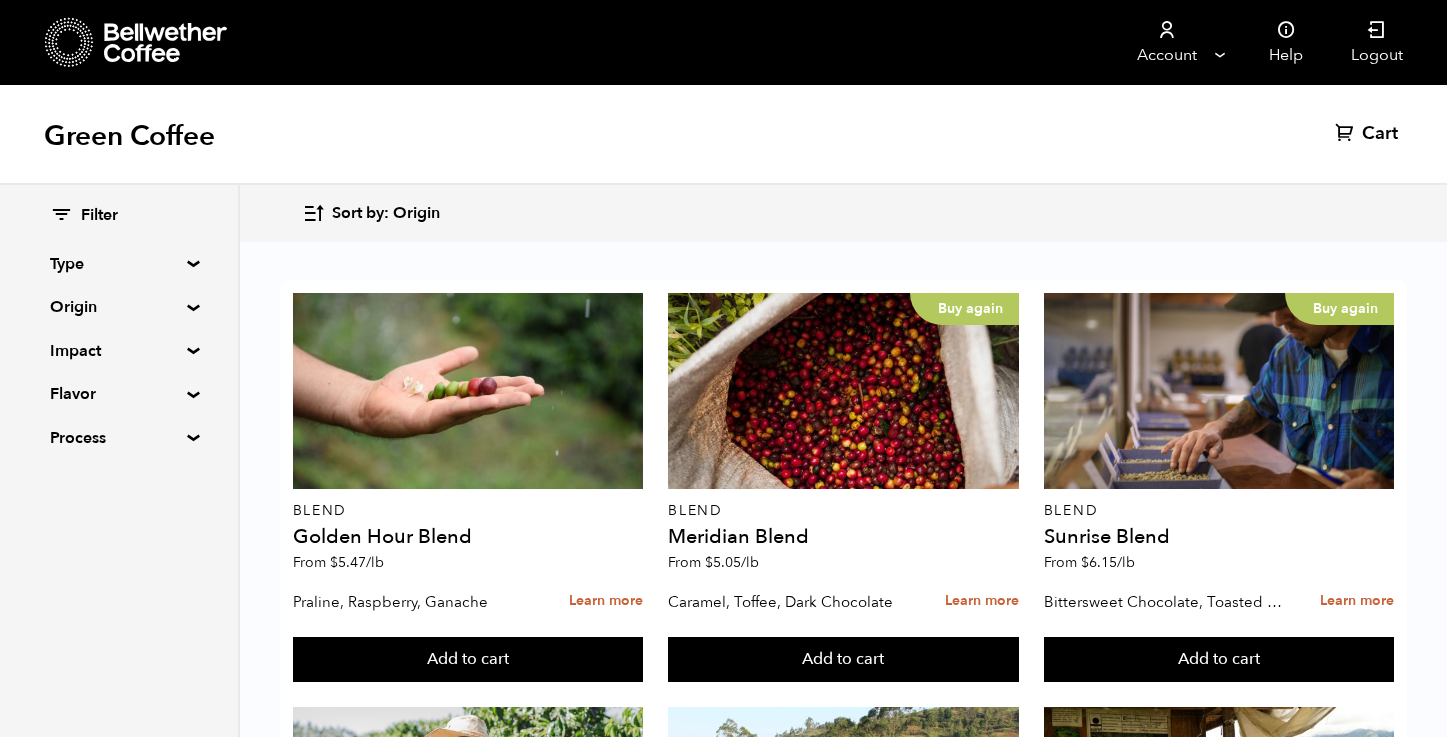 click on "Learn more" at bounding box center (606, 1845) 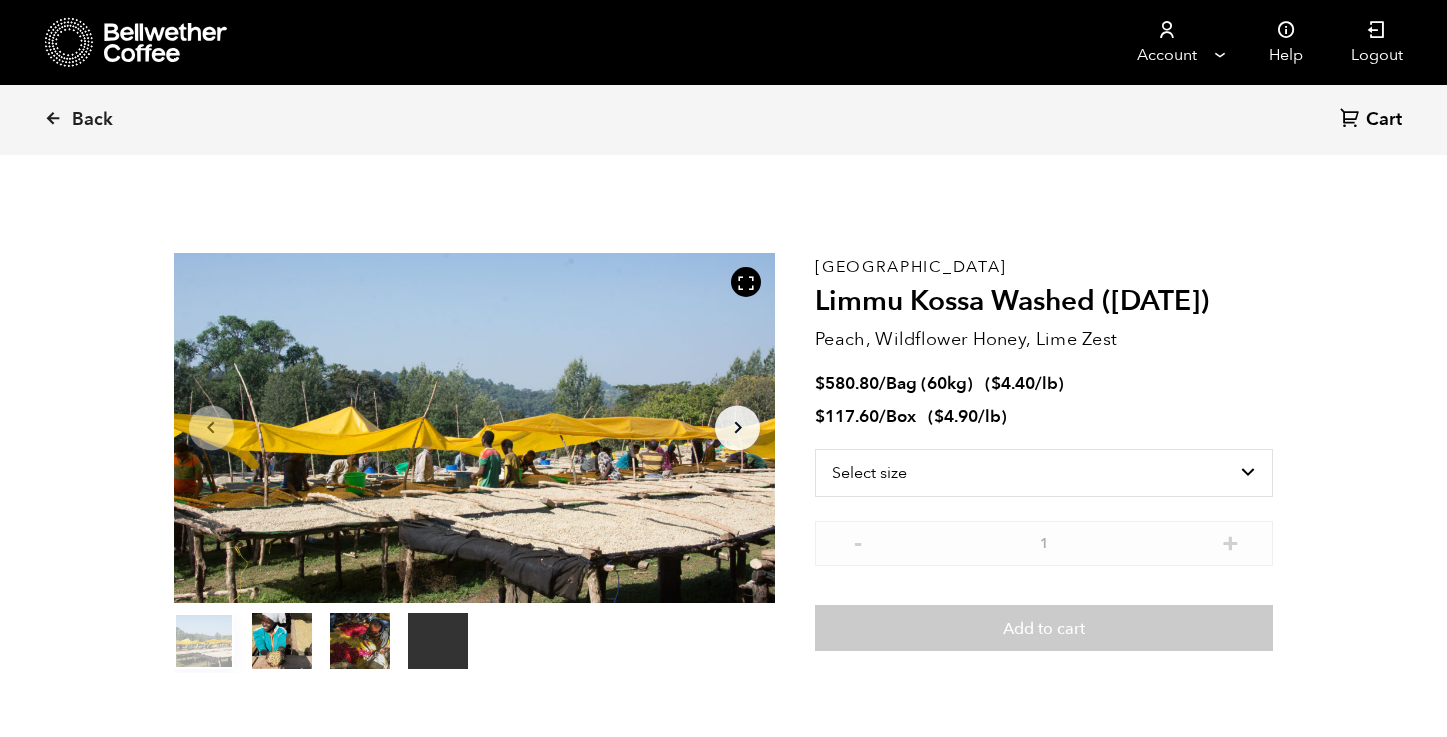 scroll, scrollTop: 0, scrollLeft: 0, axis: both 